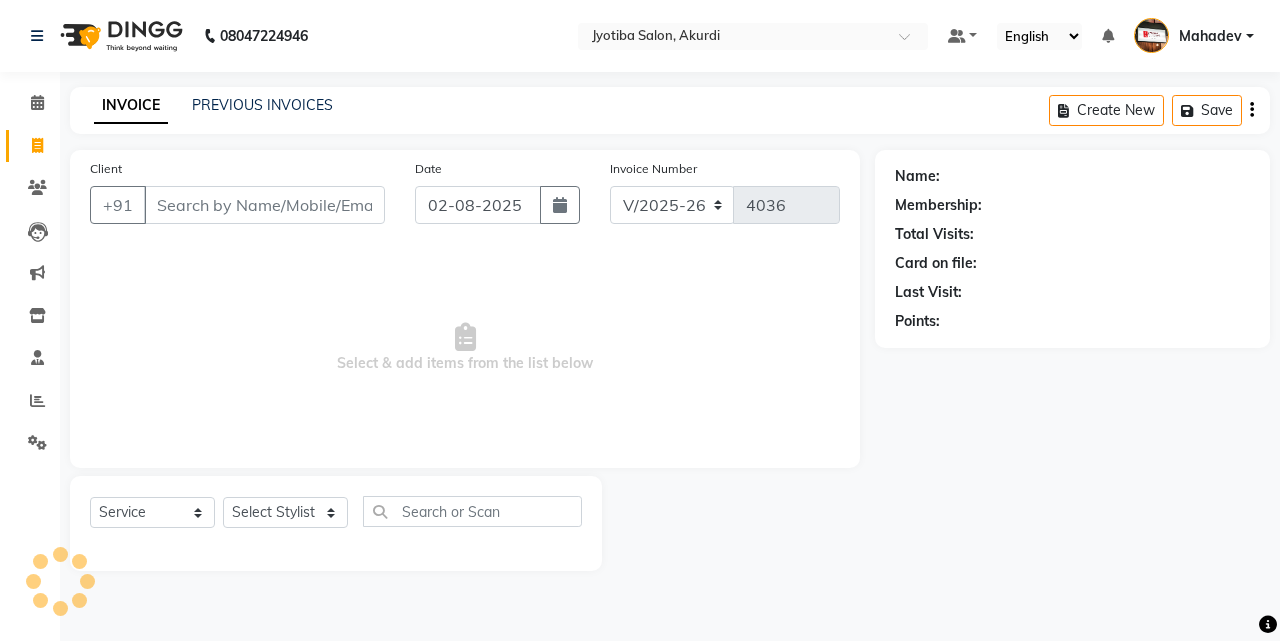 select on "557" 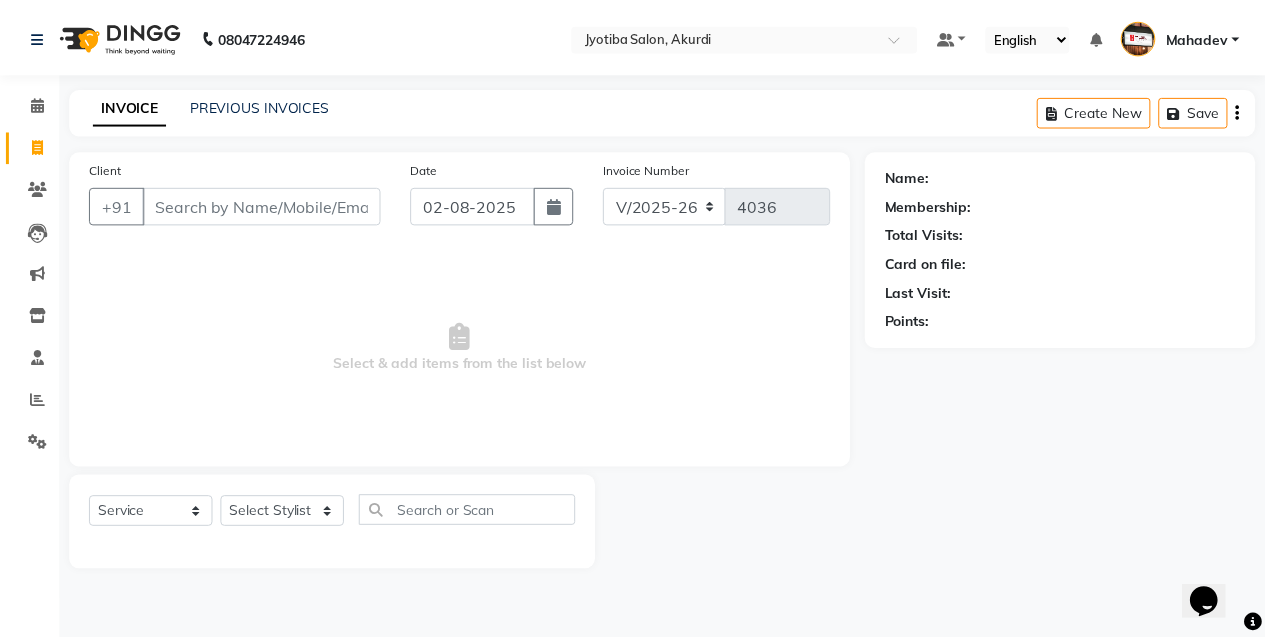 scroll, scrollTop: 0, scrollLeft: 0, axis: both 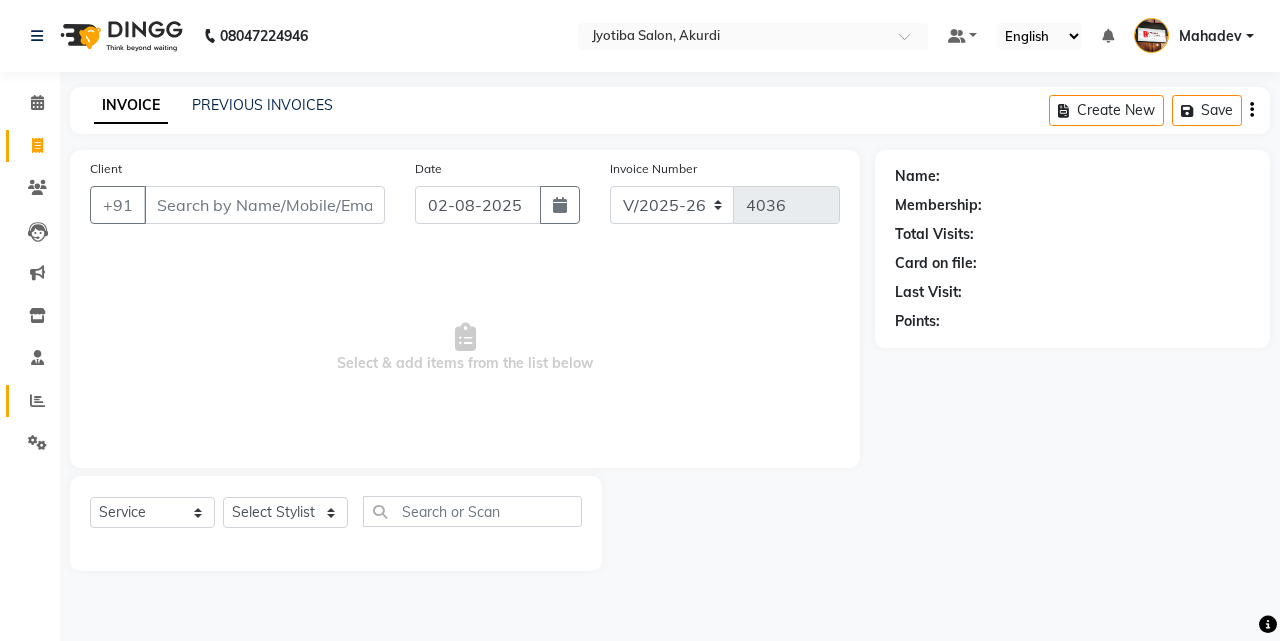 click on "Reports" 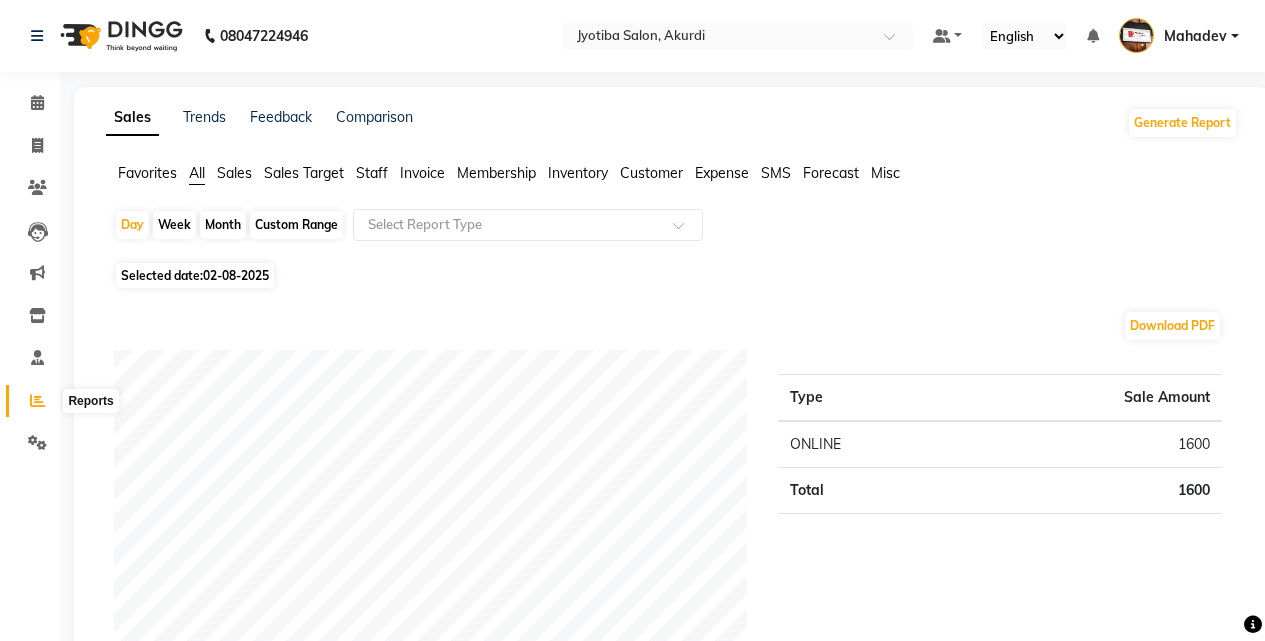click 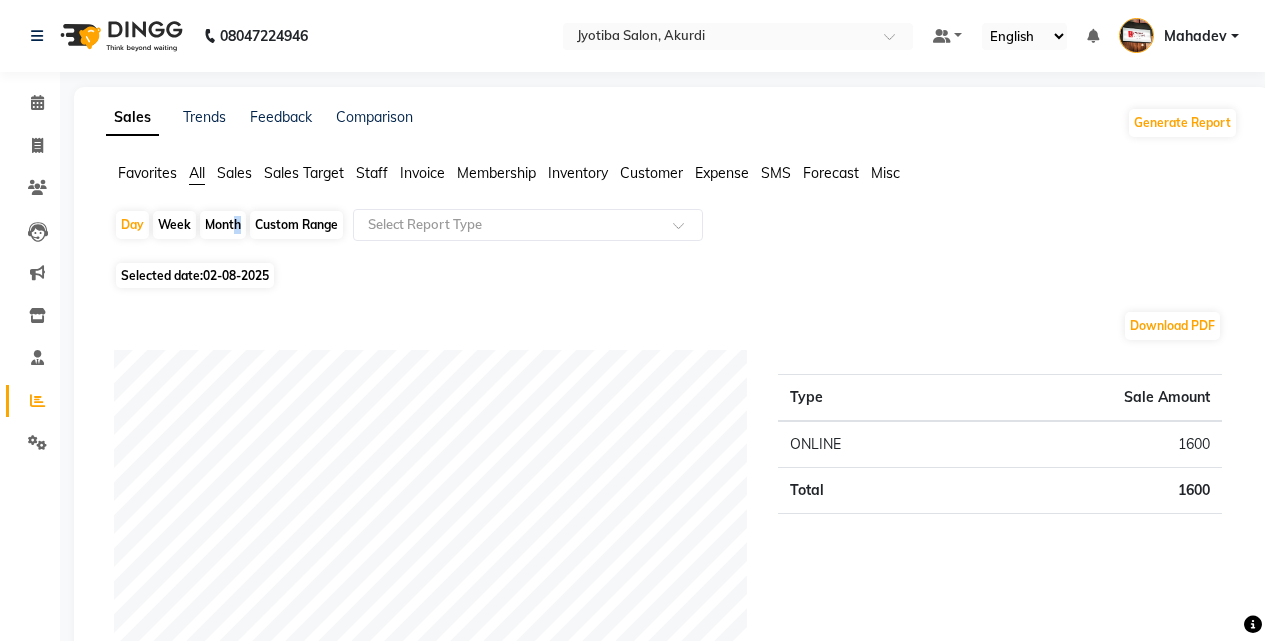 click on "Month" 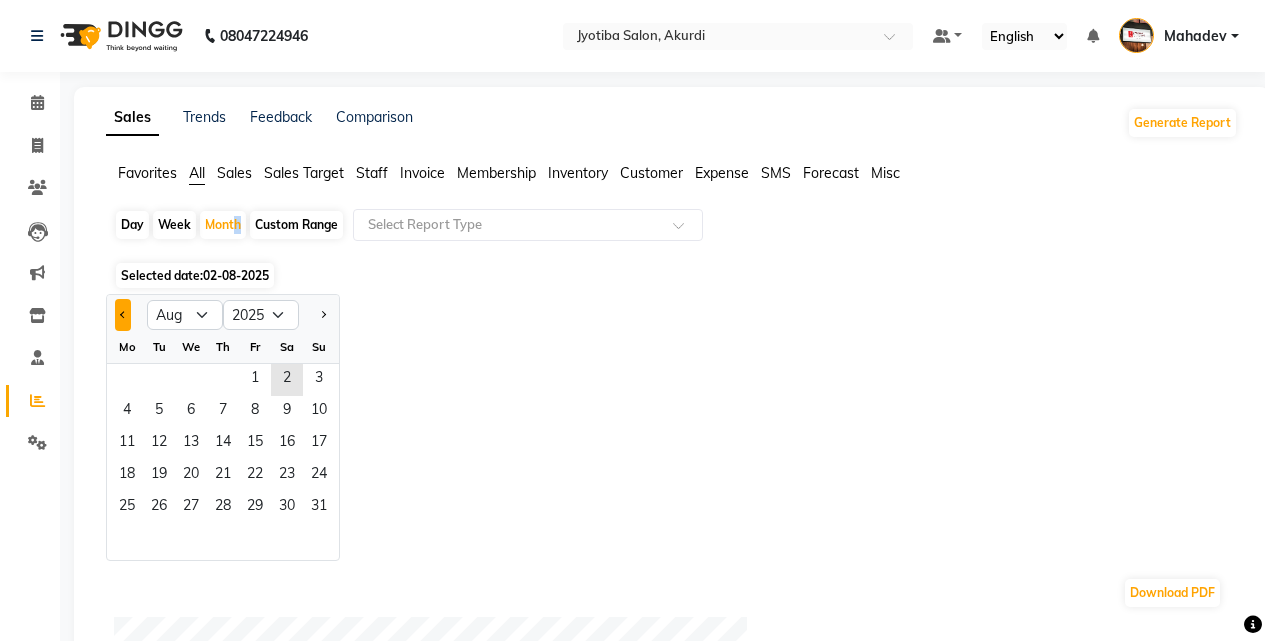 click 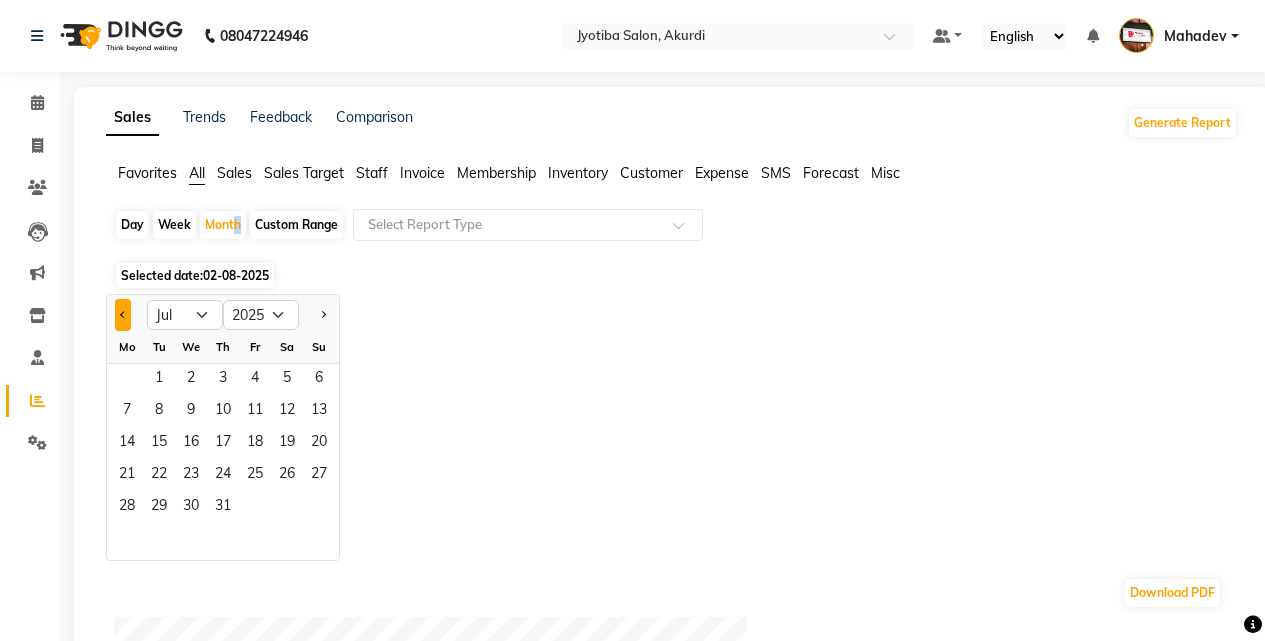 click 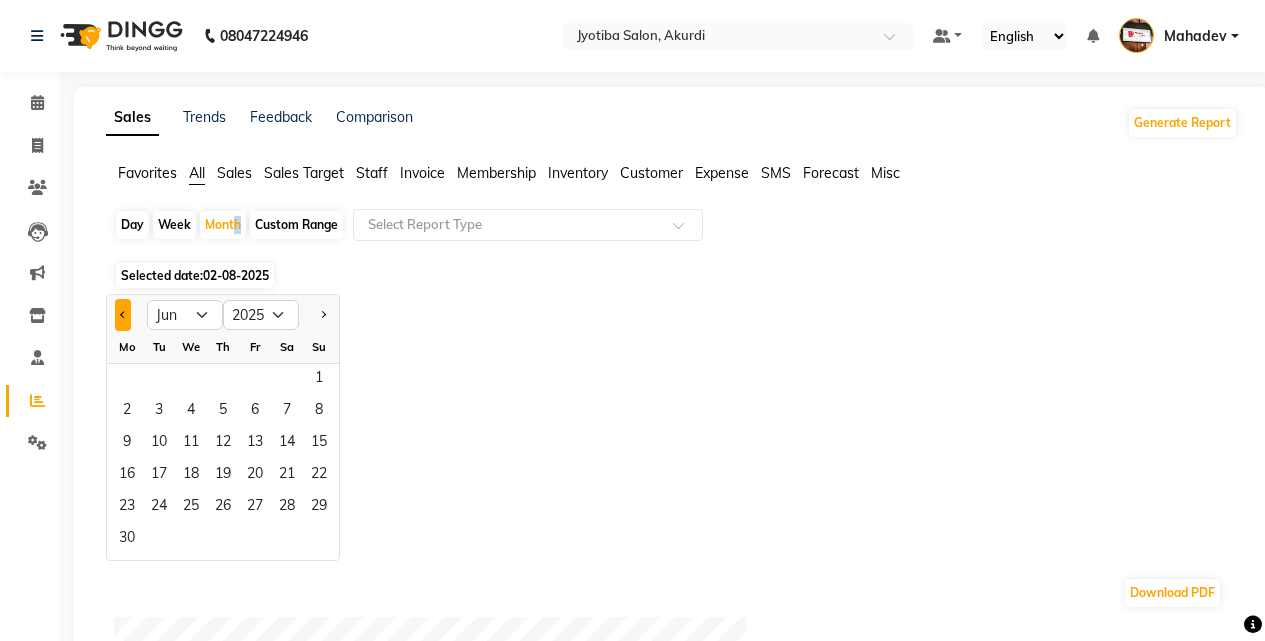 click 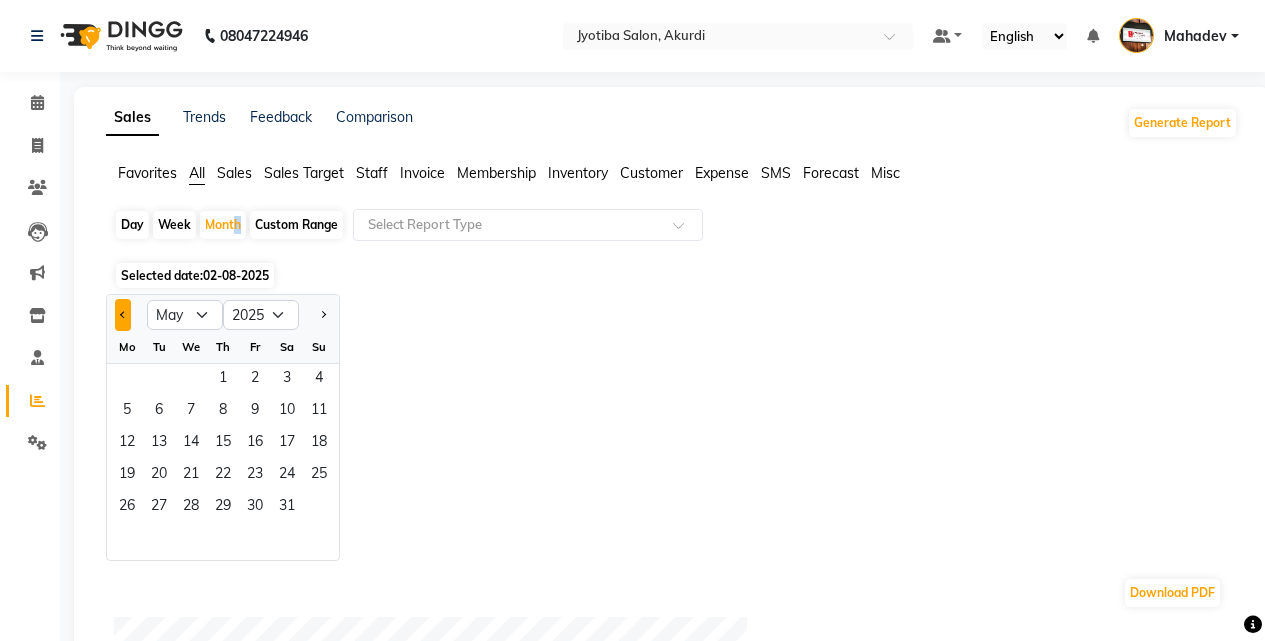 click 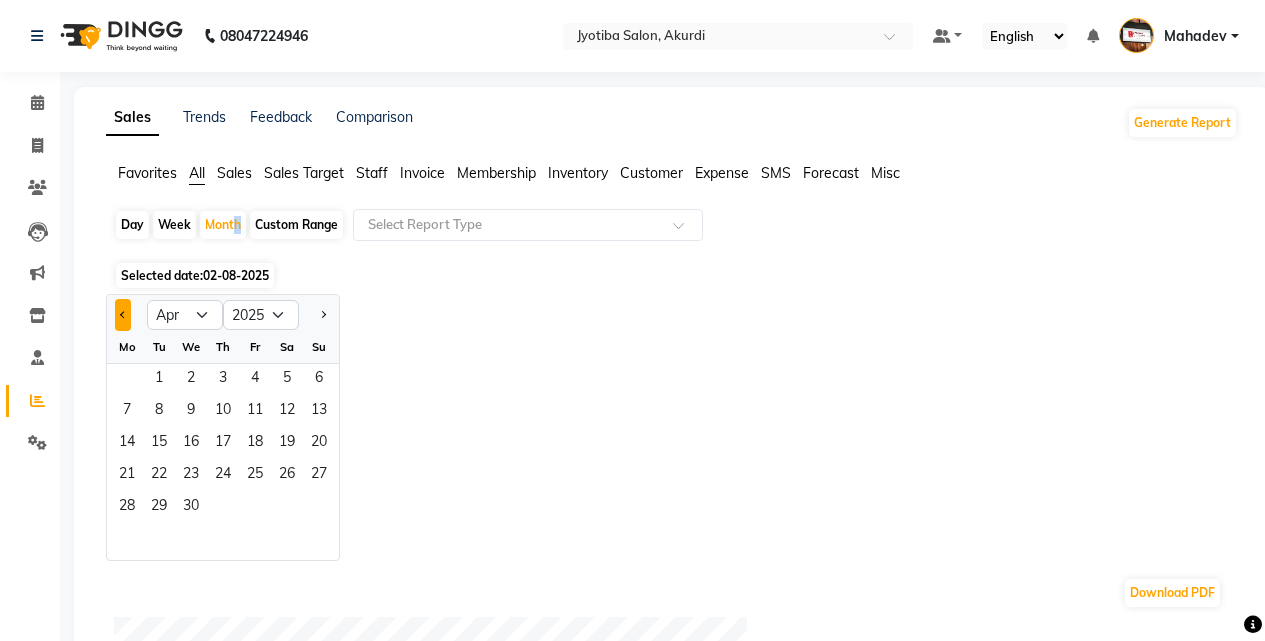 click 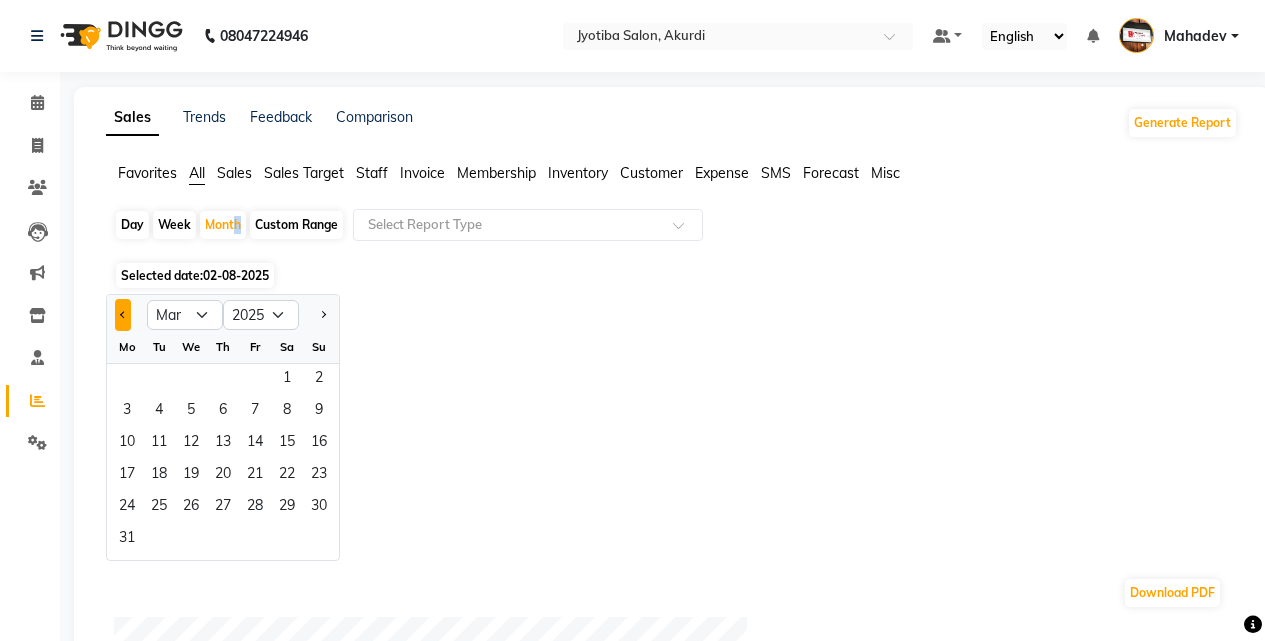 click 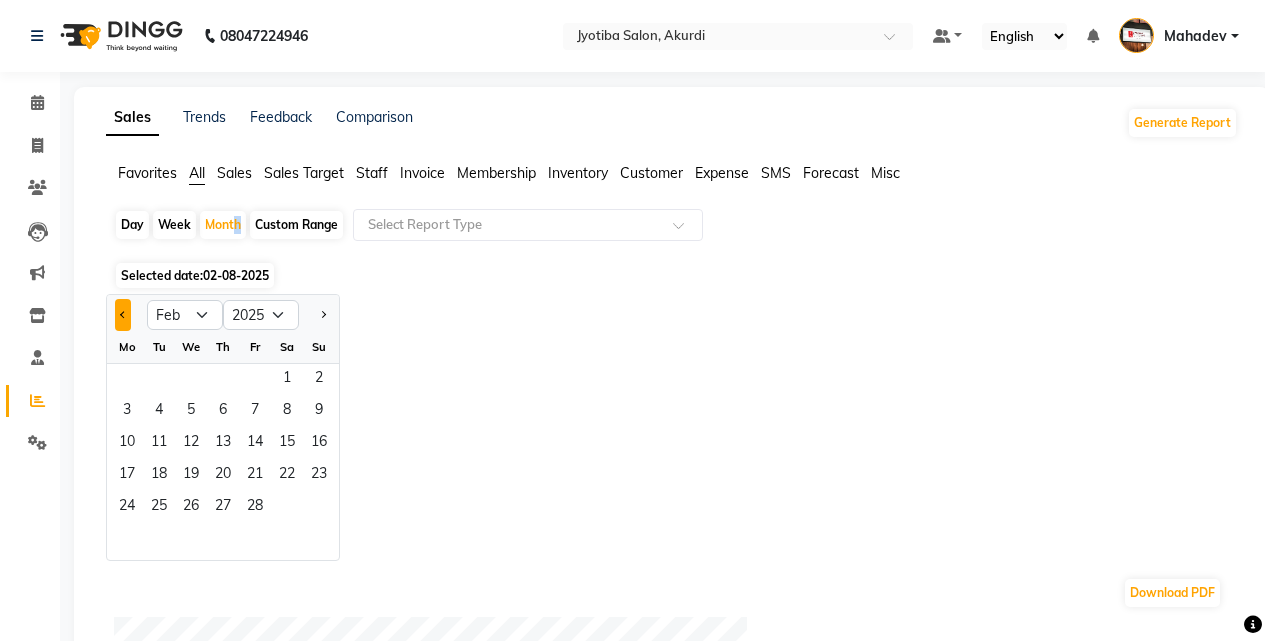 click 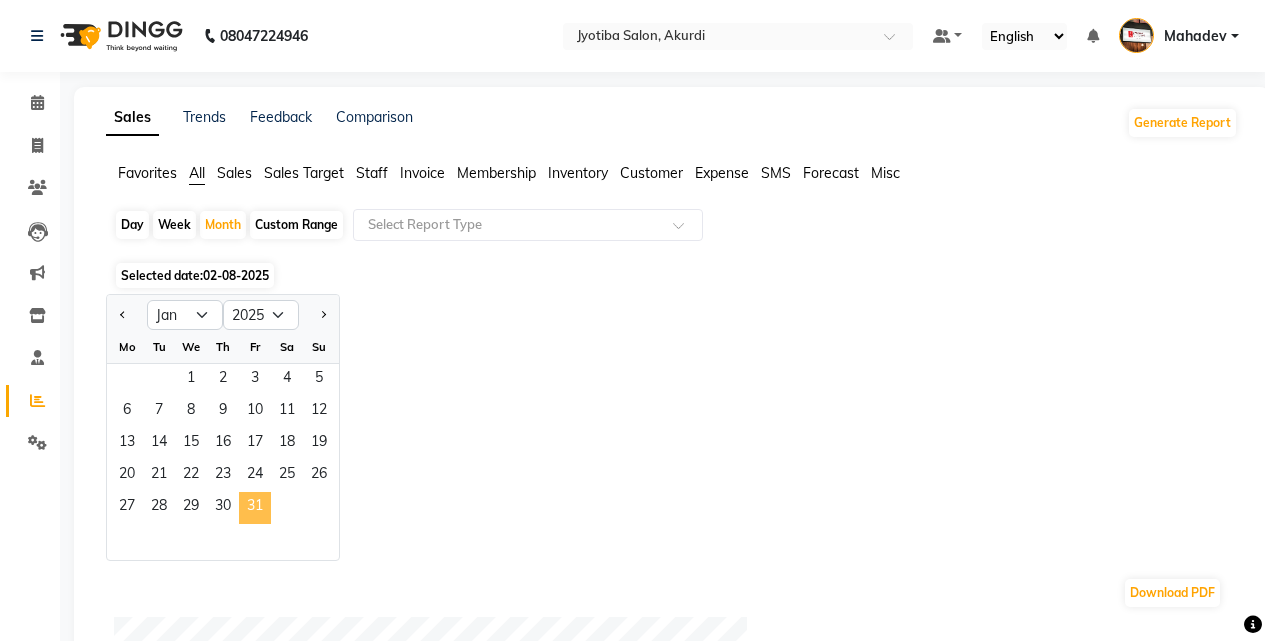 click on "31" 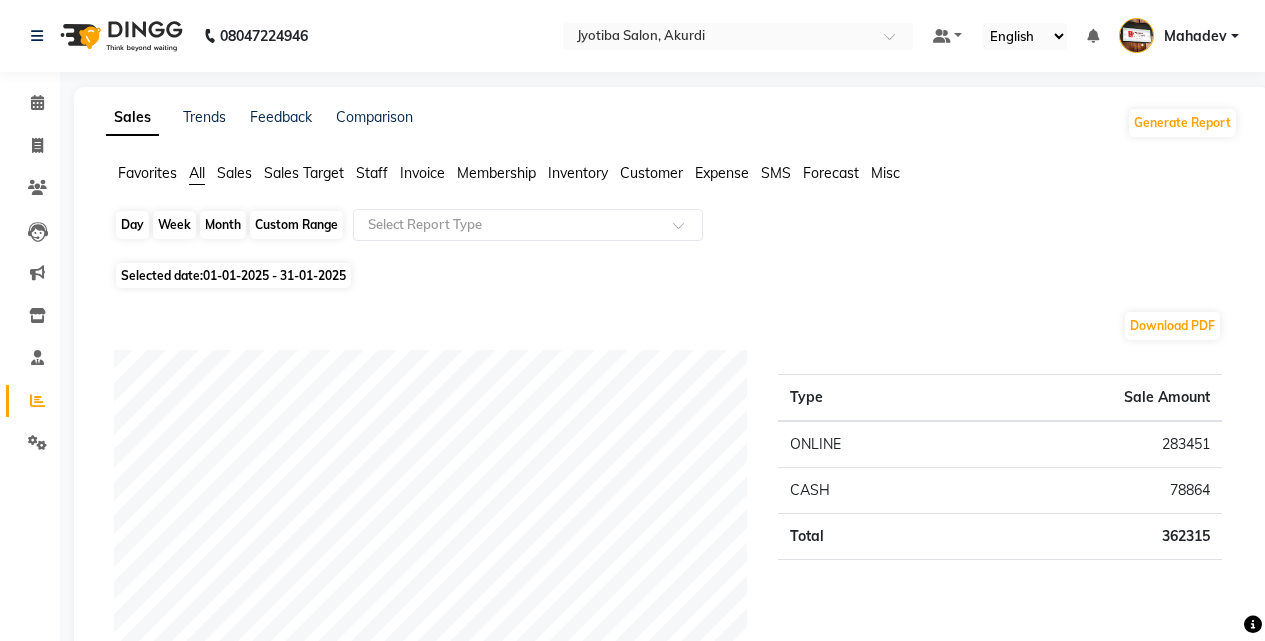 click on "Month" 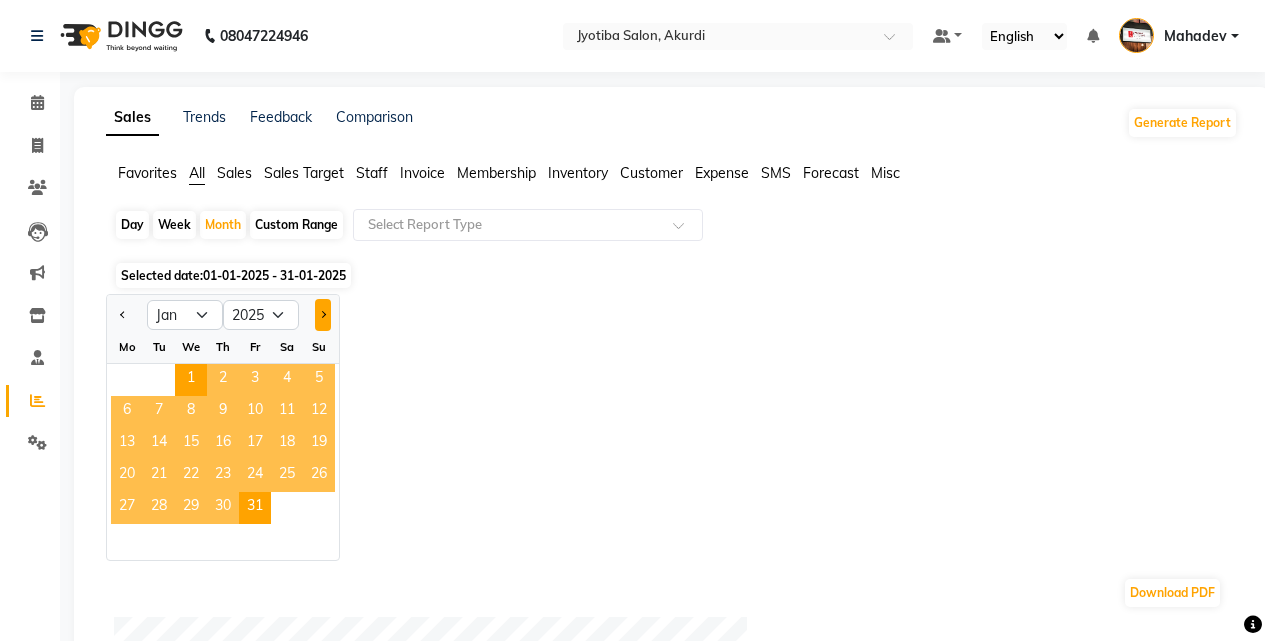 click 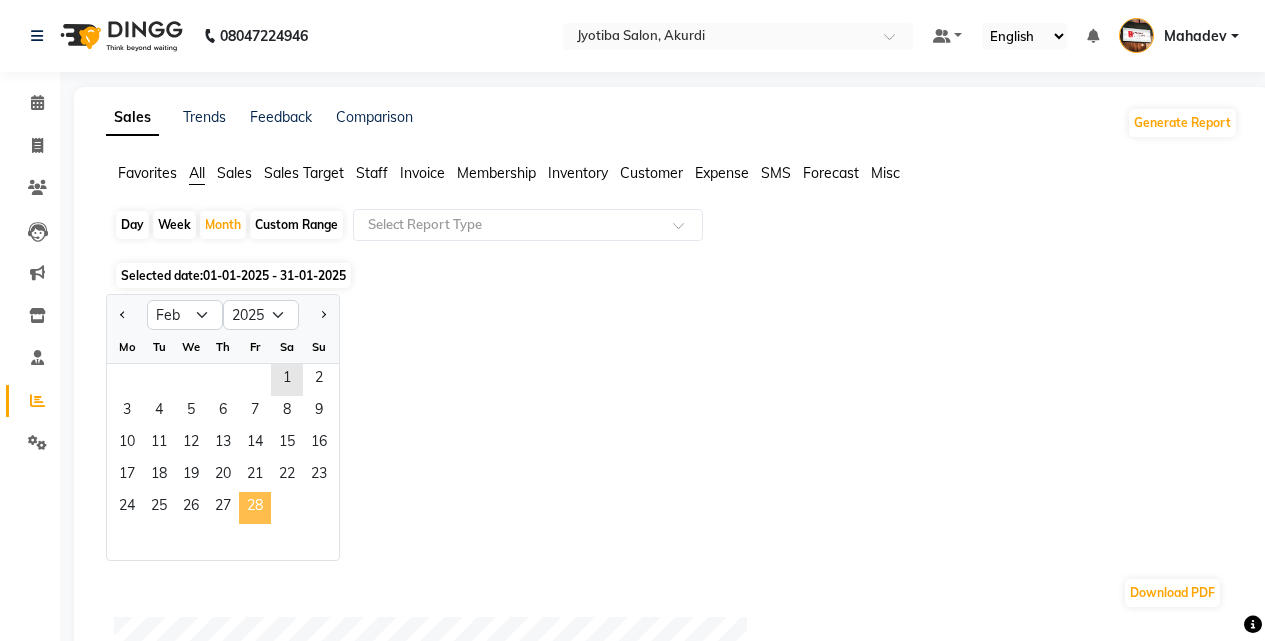 click on "28" 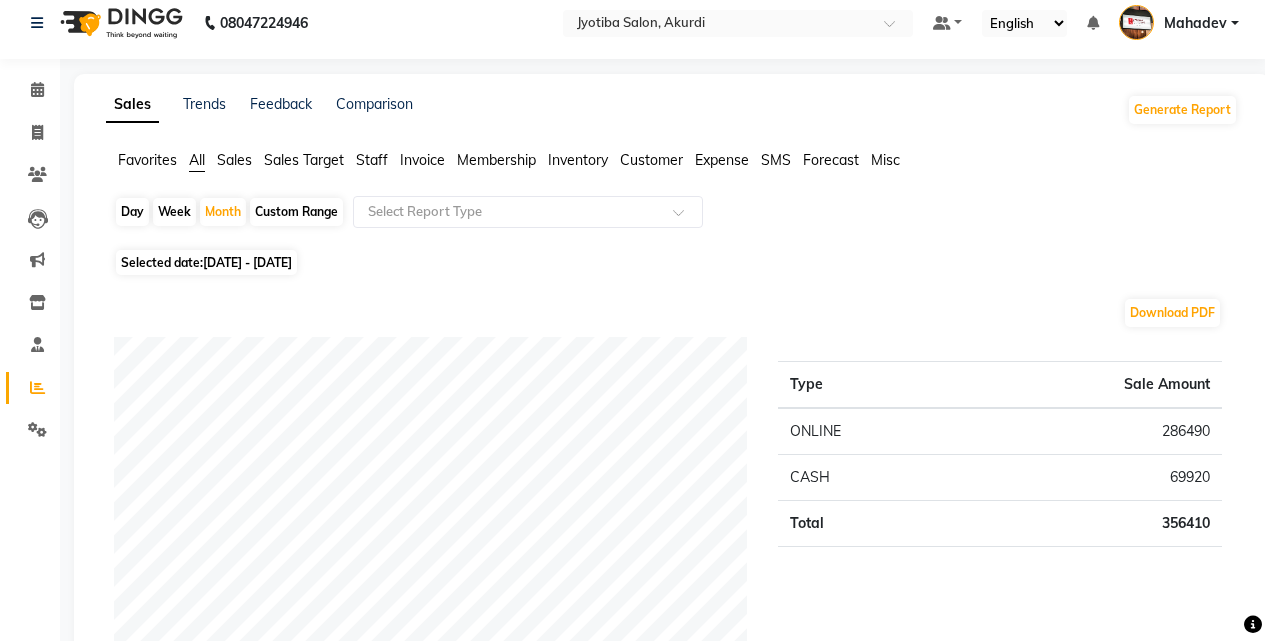 scroll, scrollTop: 0, scrollLeft: 0, axis: both 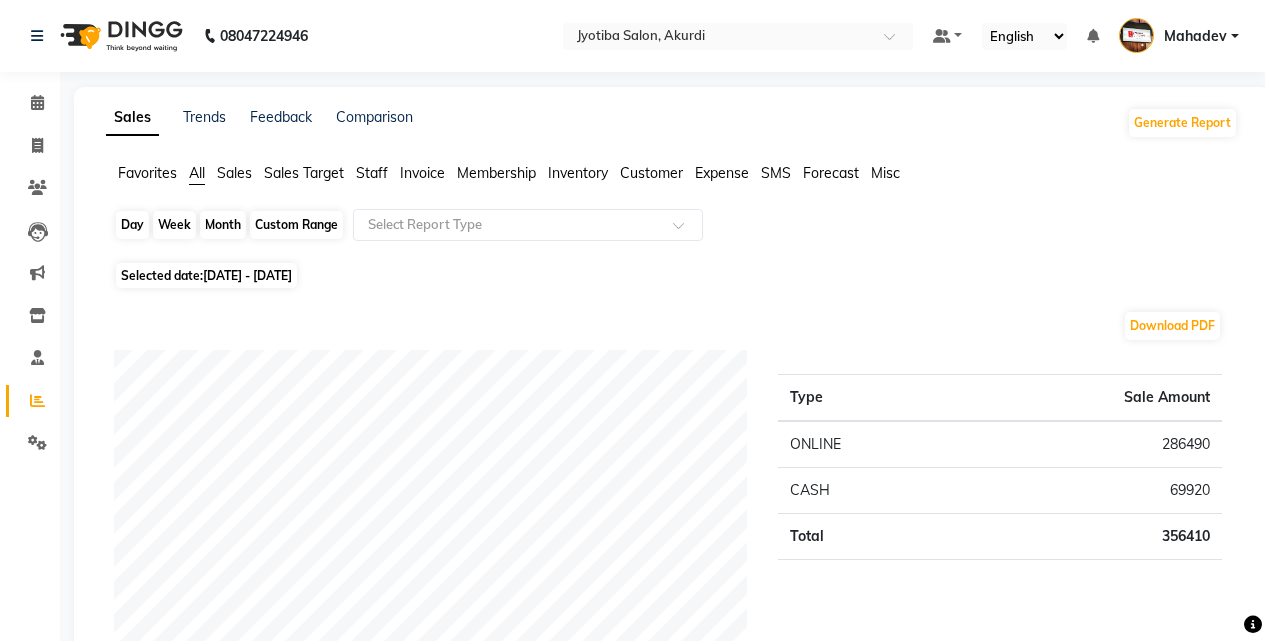 click on "Month" 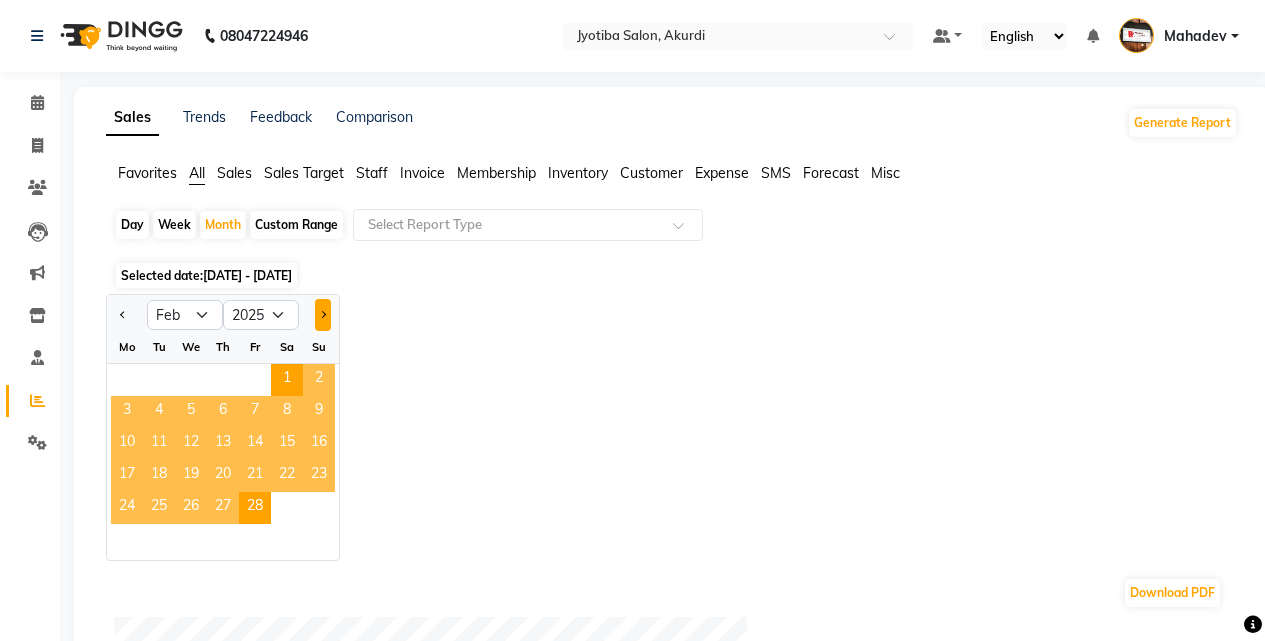click 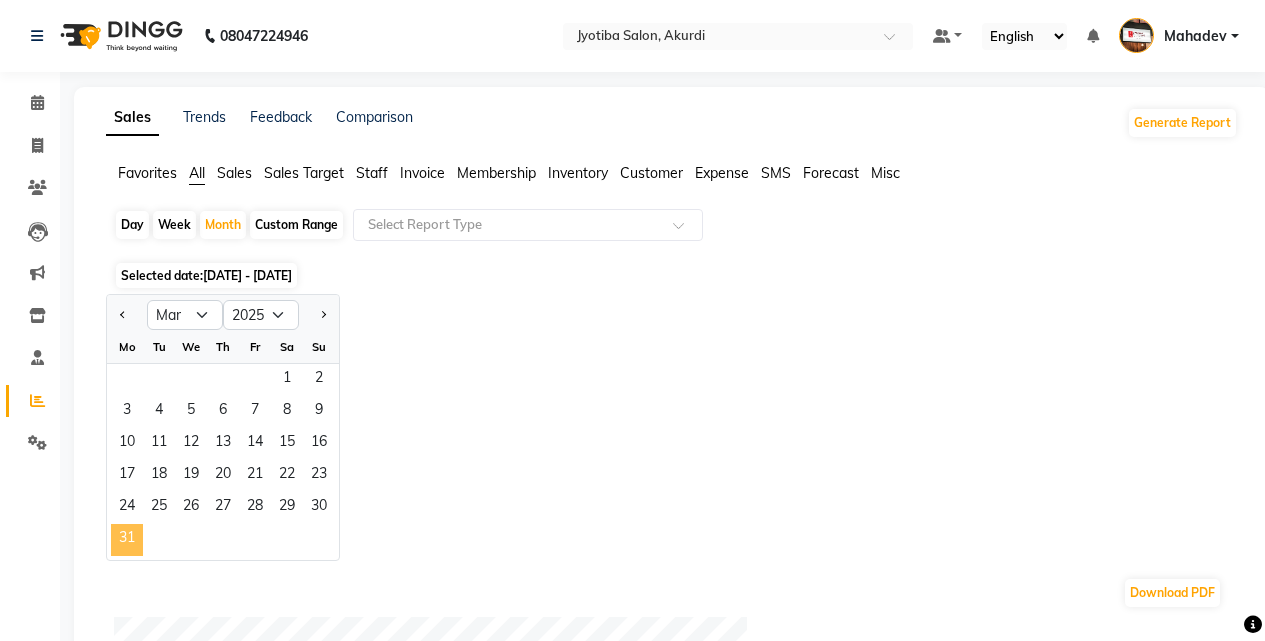 click on "31" 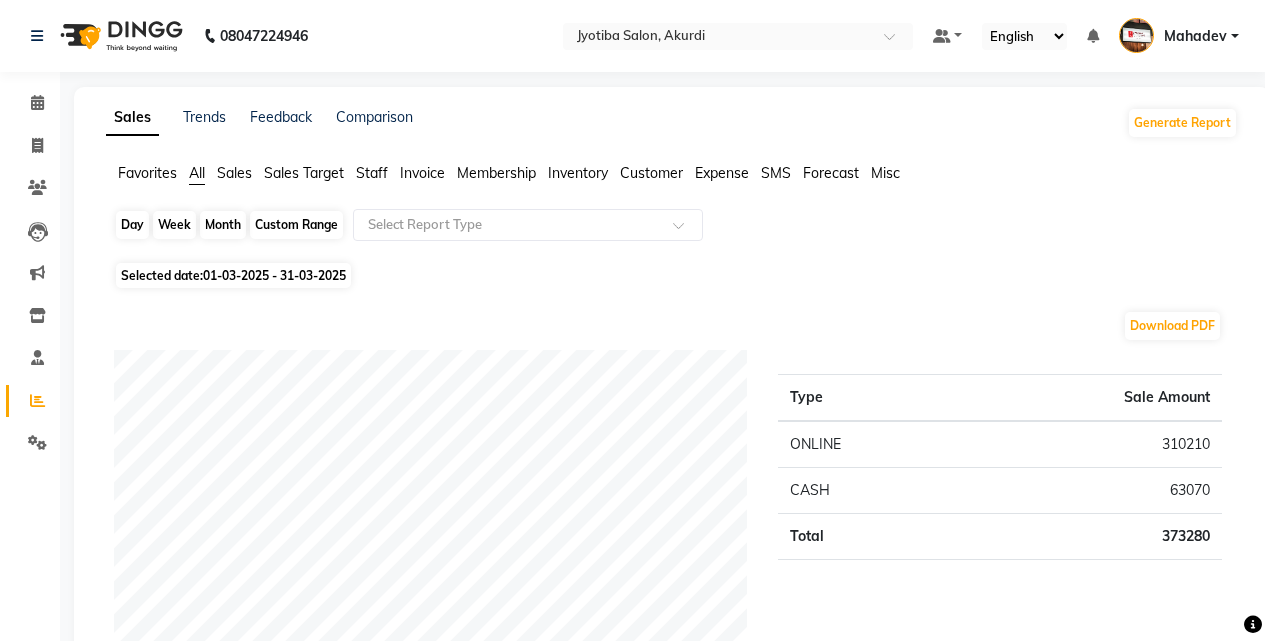 click on "Month" 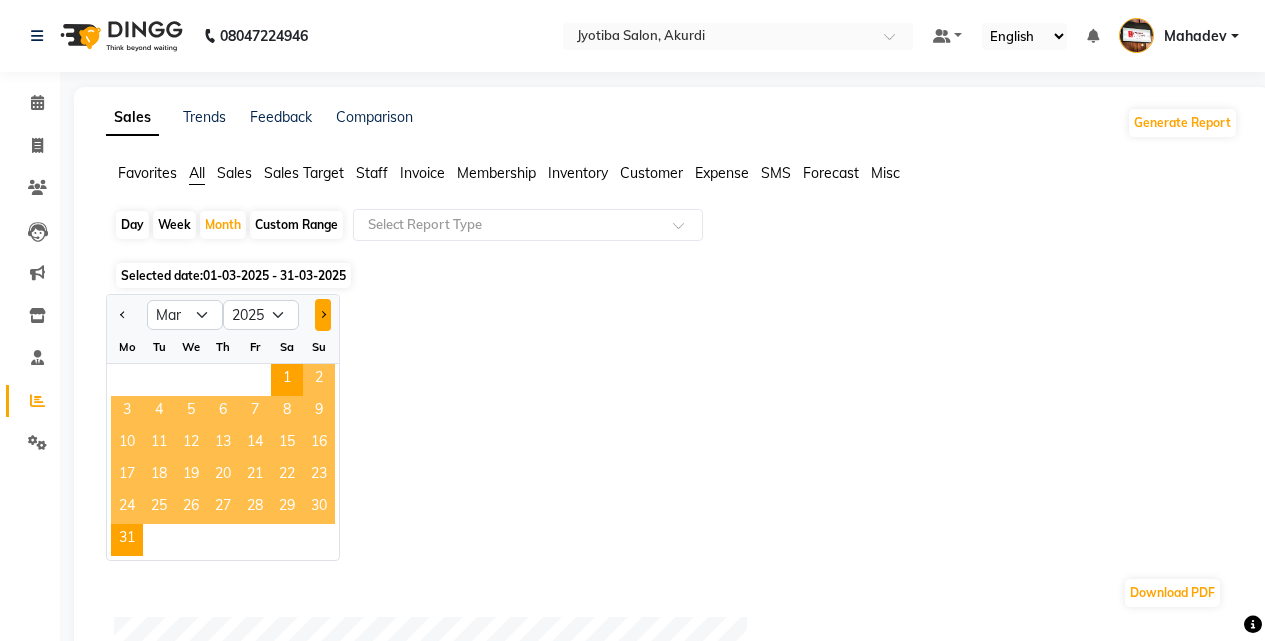 click 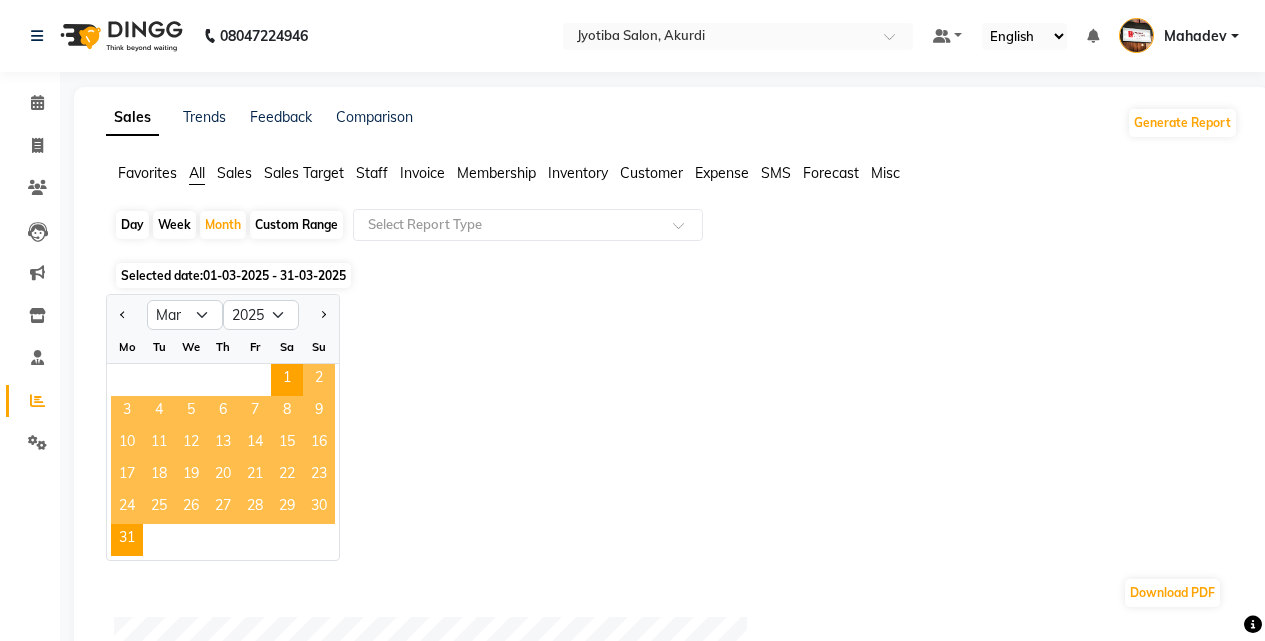 select on "4" 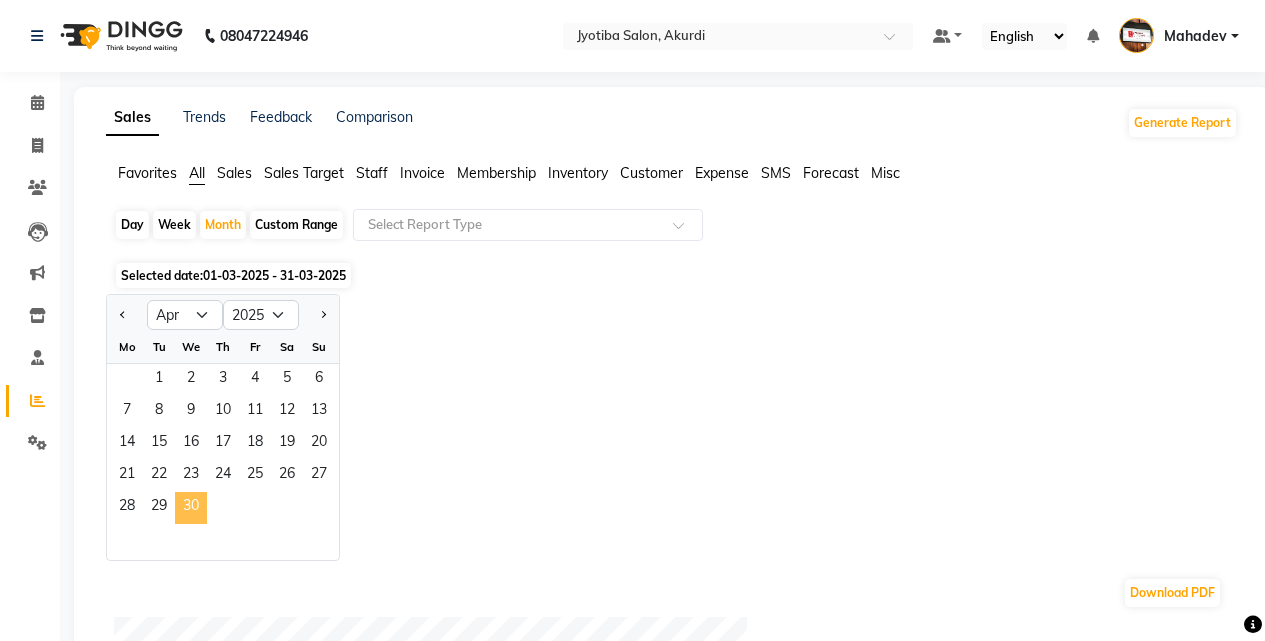 click on "30" 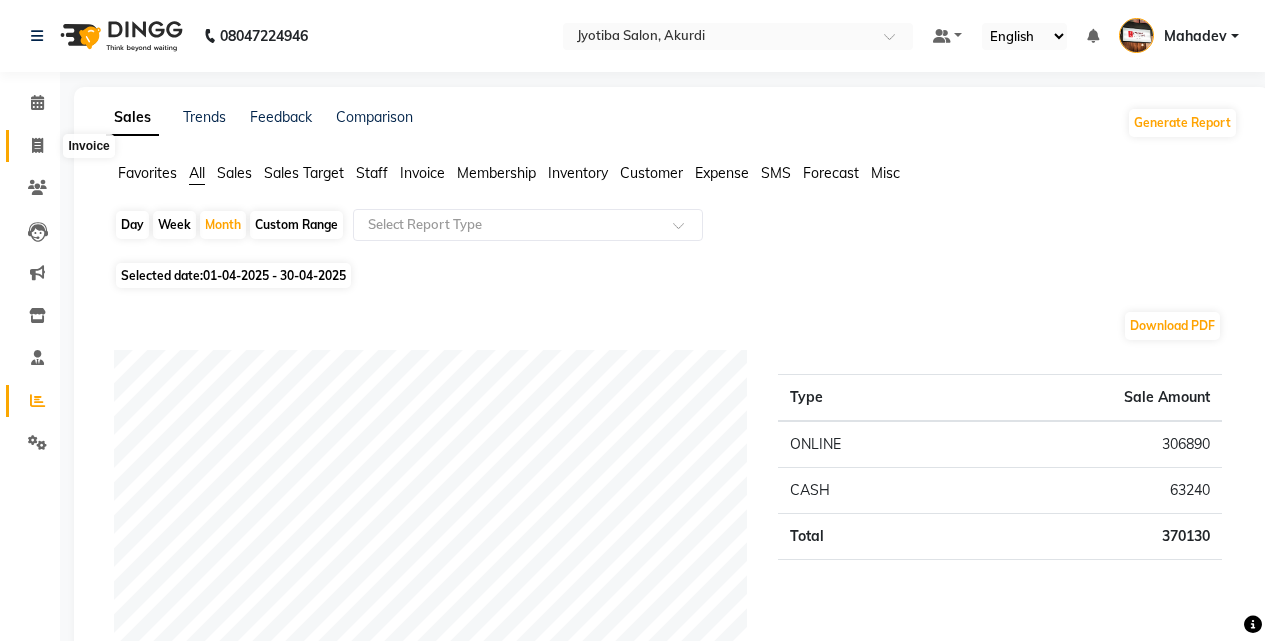click 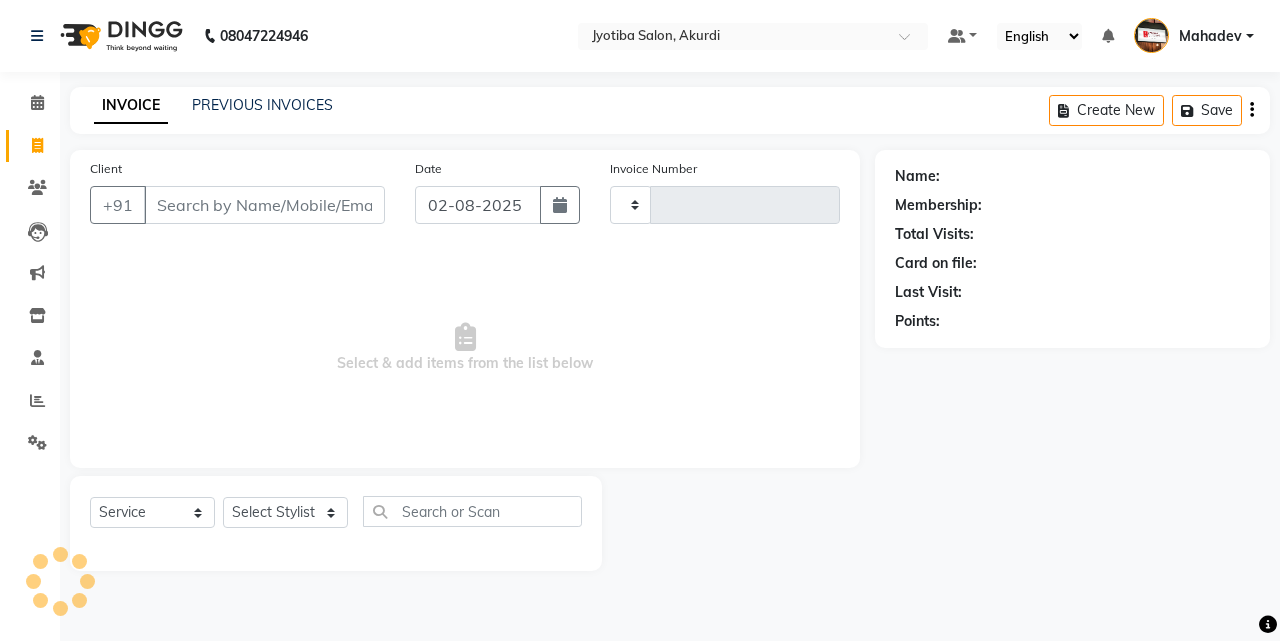 type on "4036" 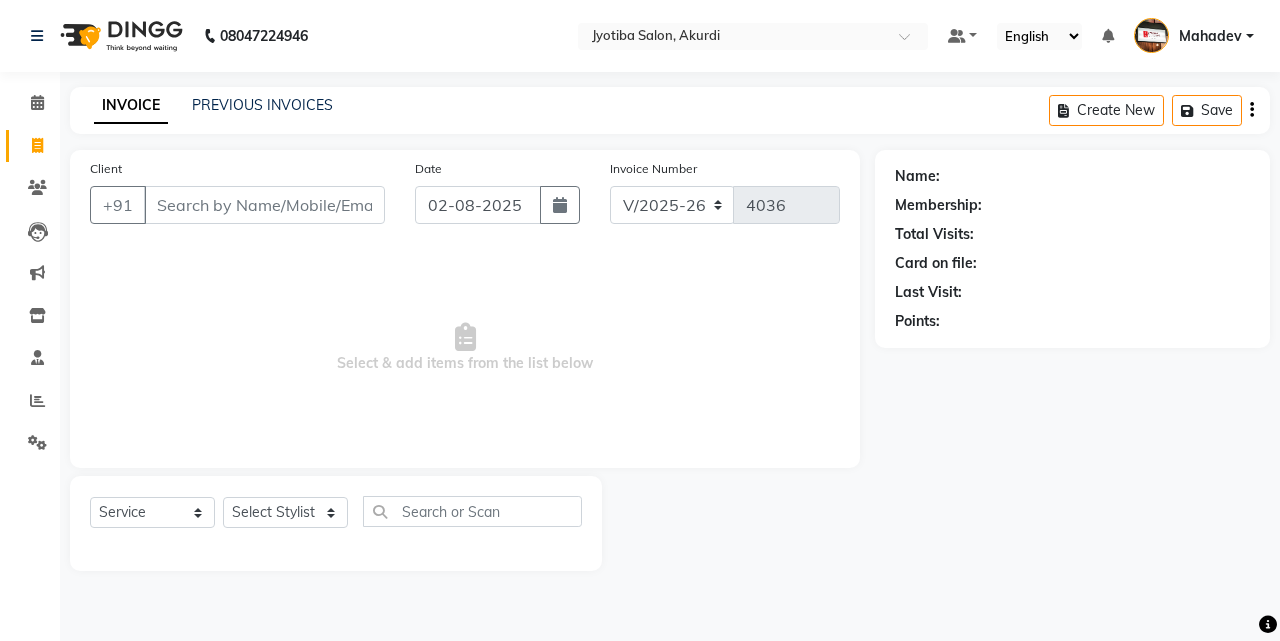 click on "Client" at bounding box center [264, 205] 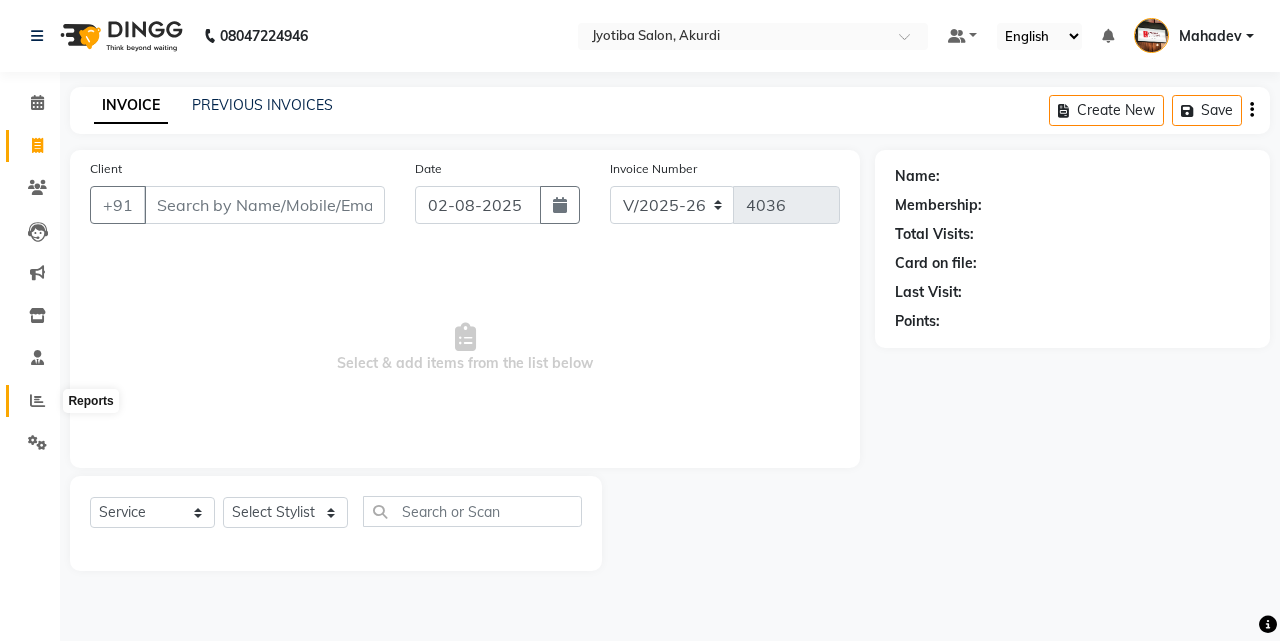 click 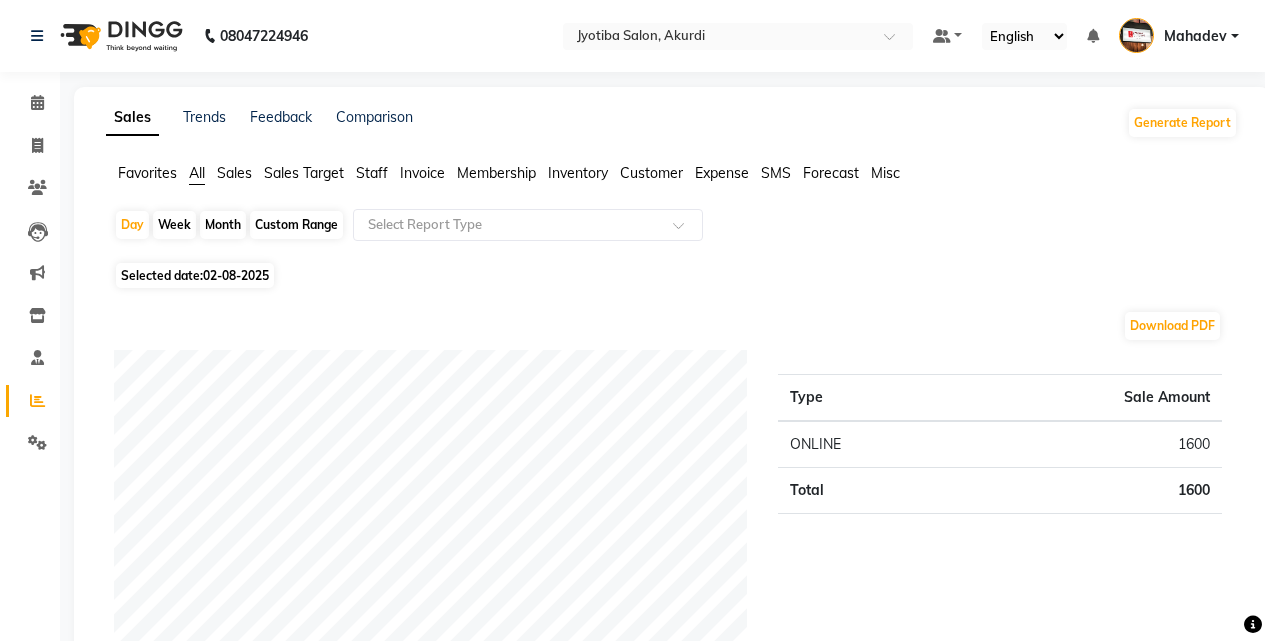click on "Month" 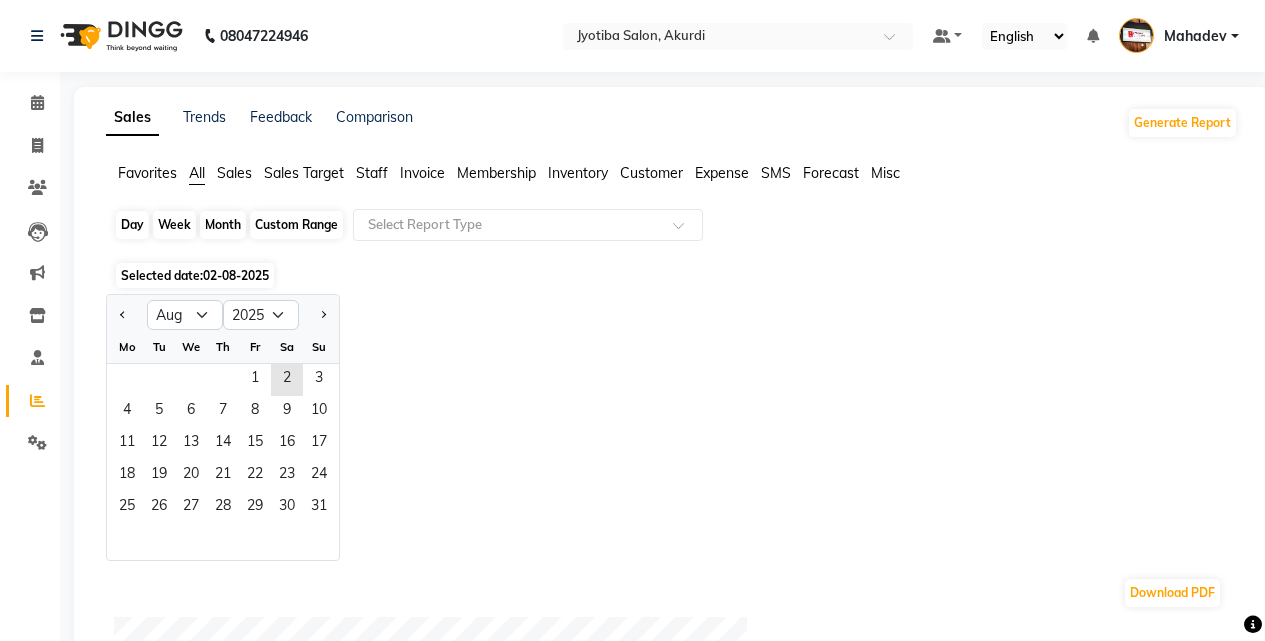 click on "Month" 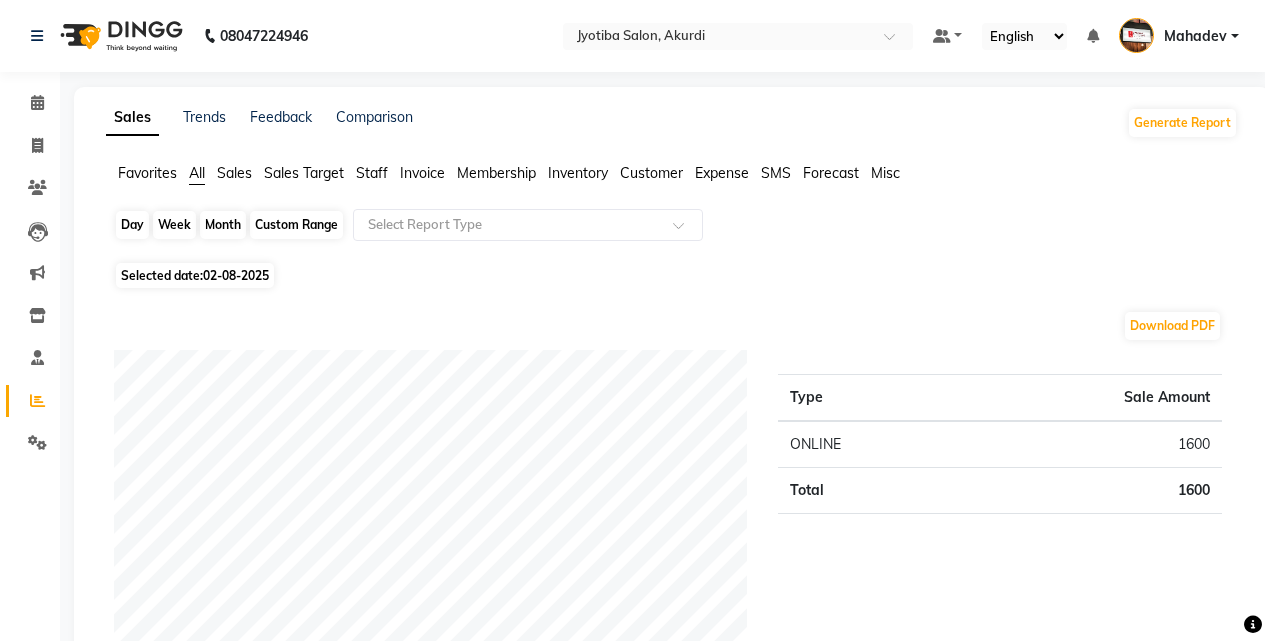 click on "Month" 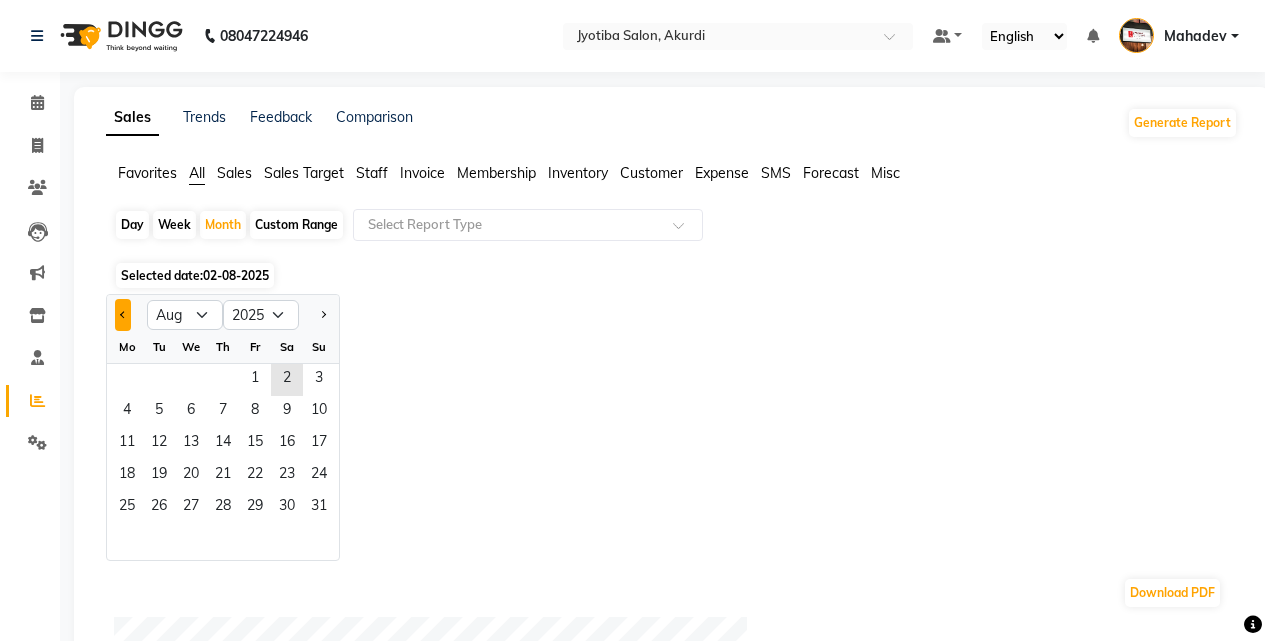click 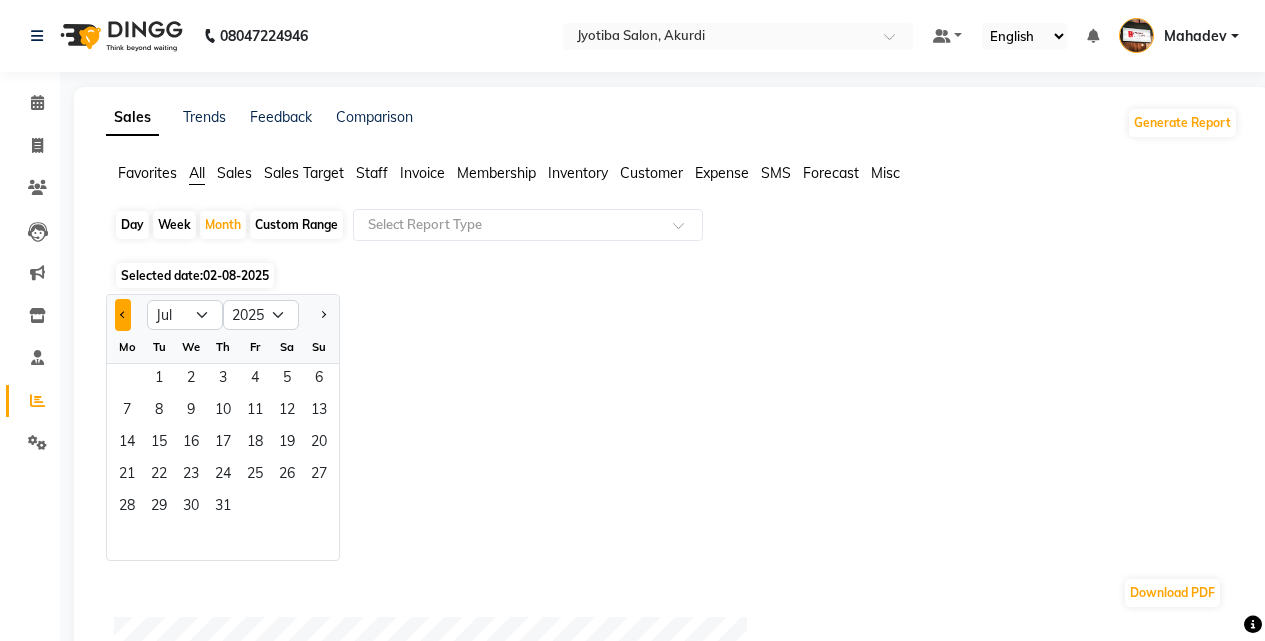 click 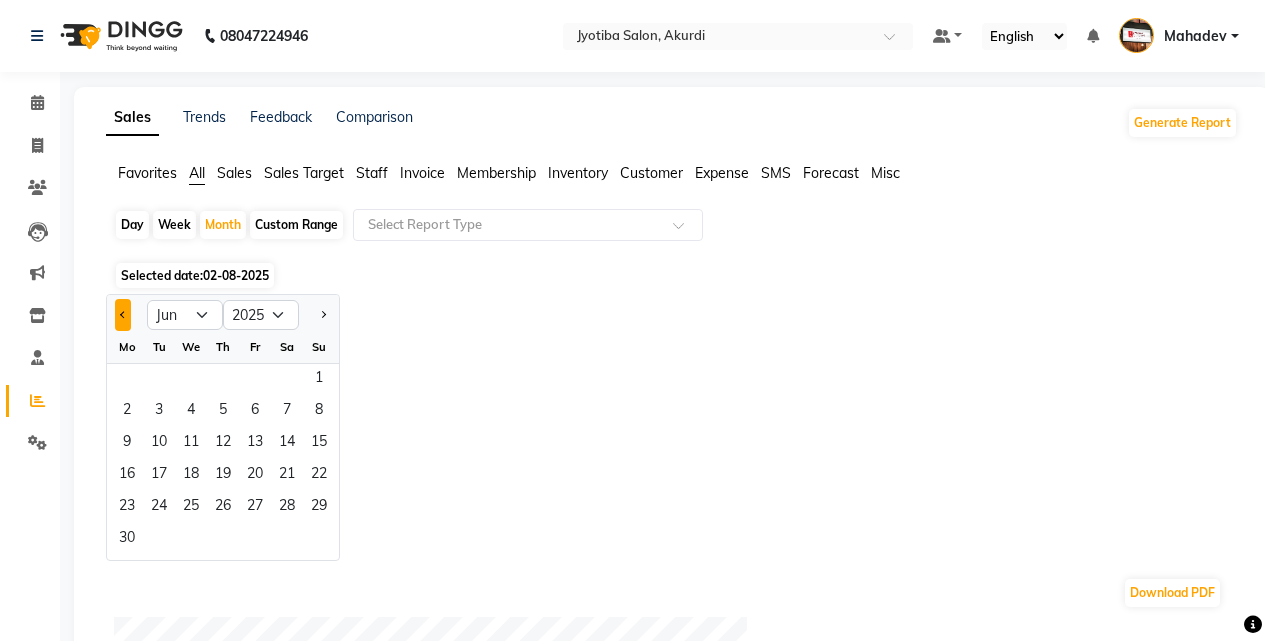 click 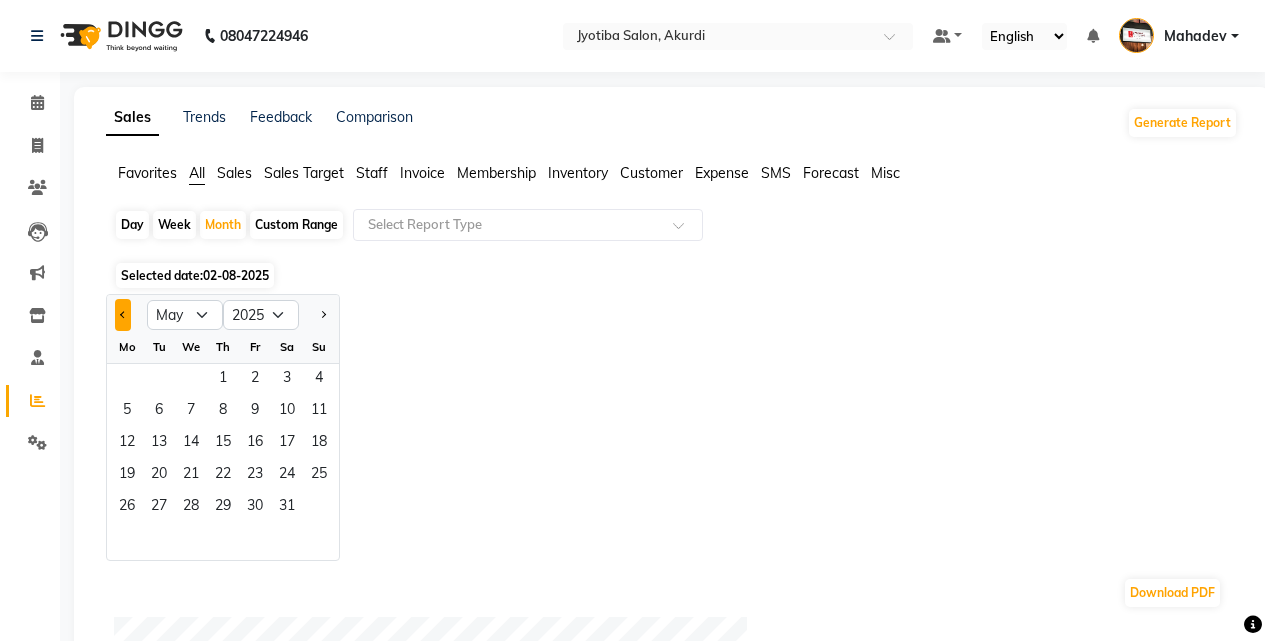 click 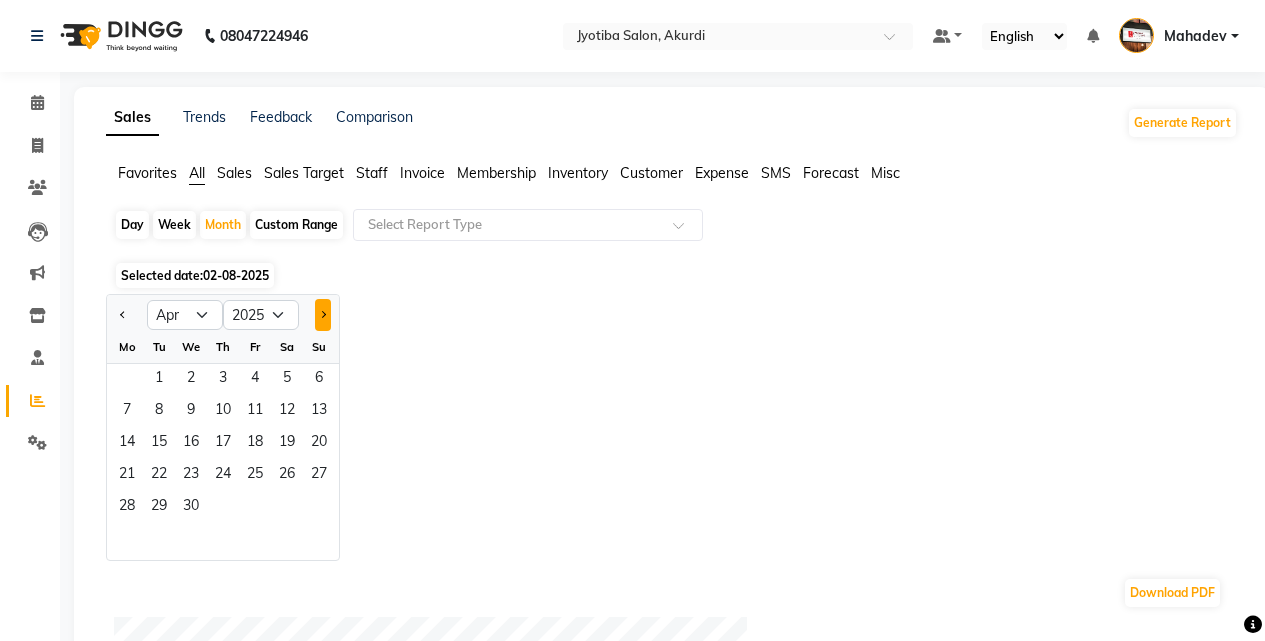 click 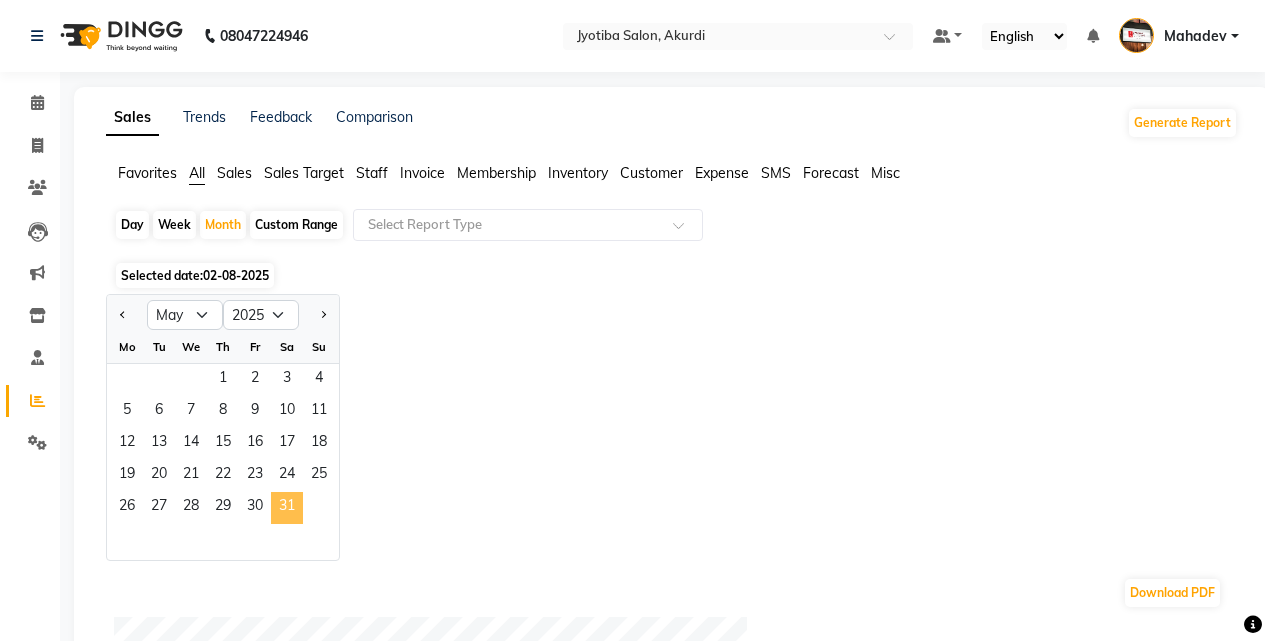 click on "31" 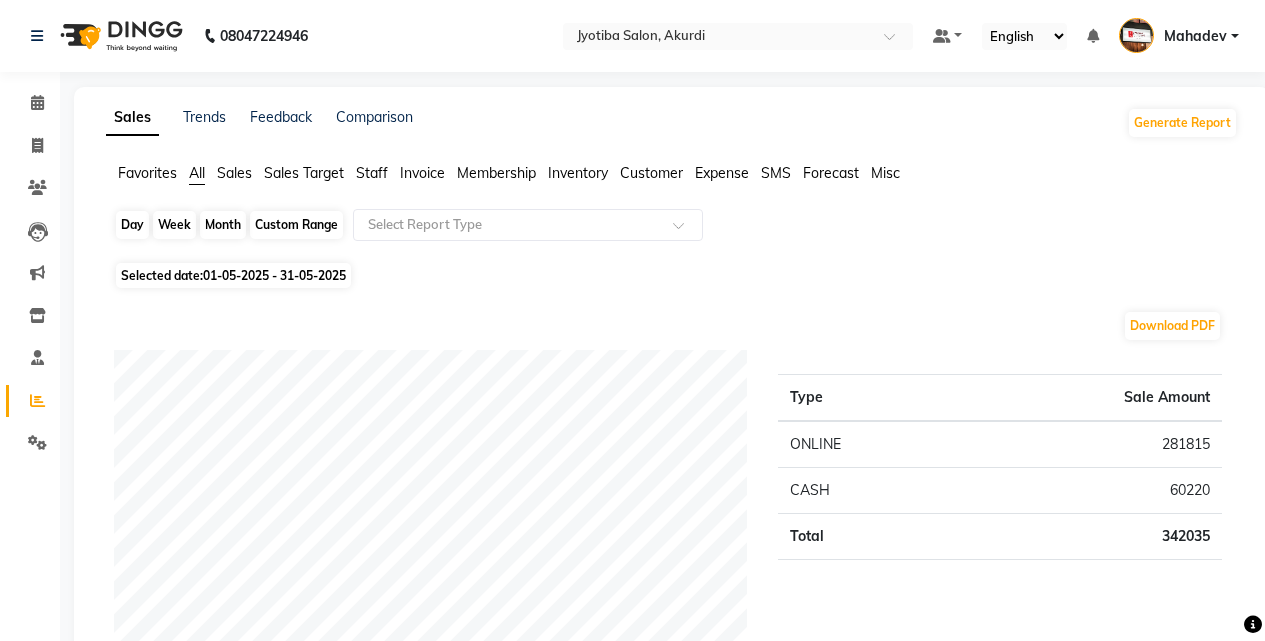 click on "Month" 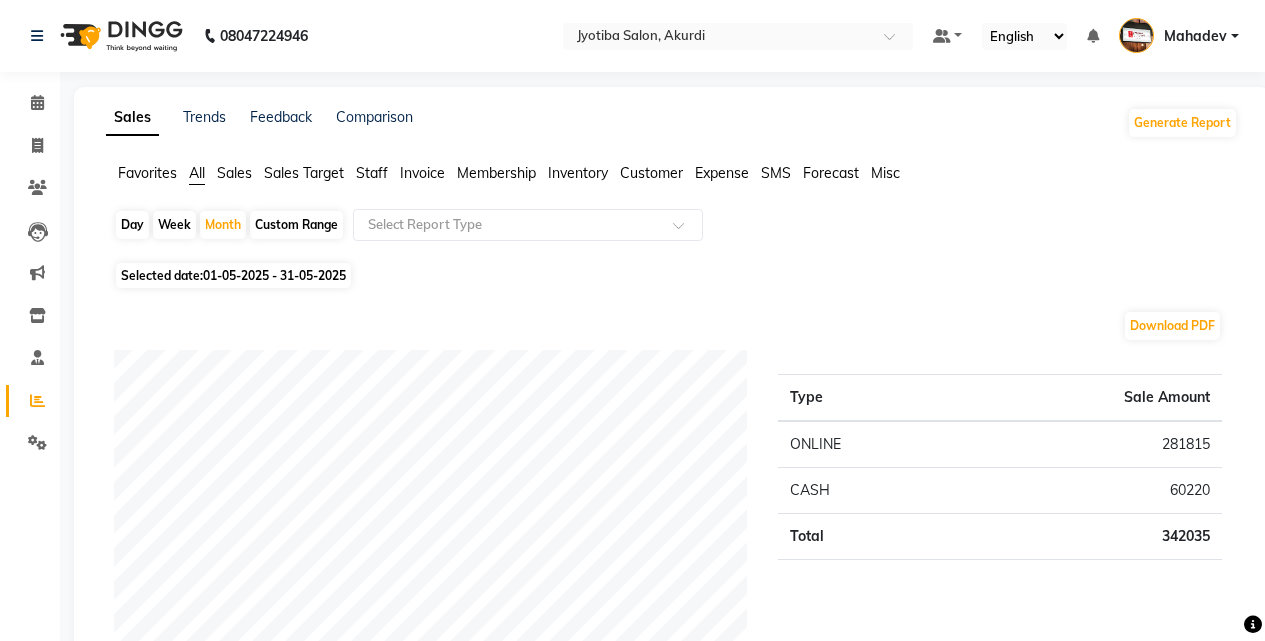 select on "5" 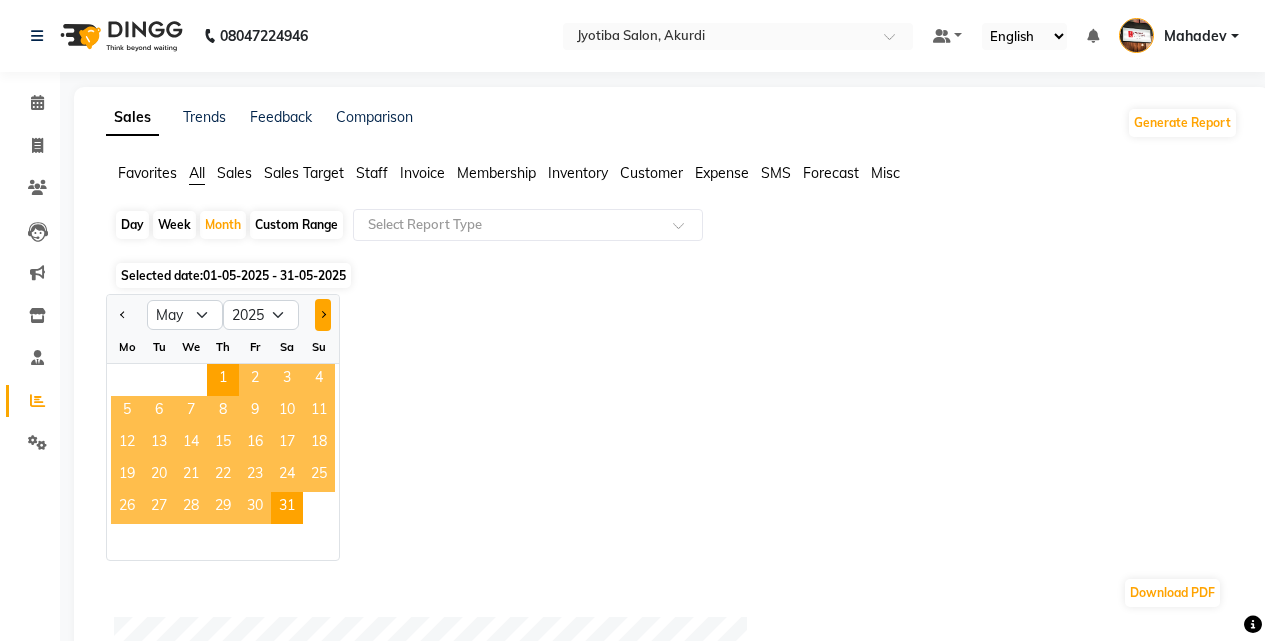 click 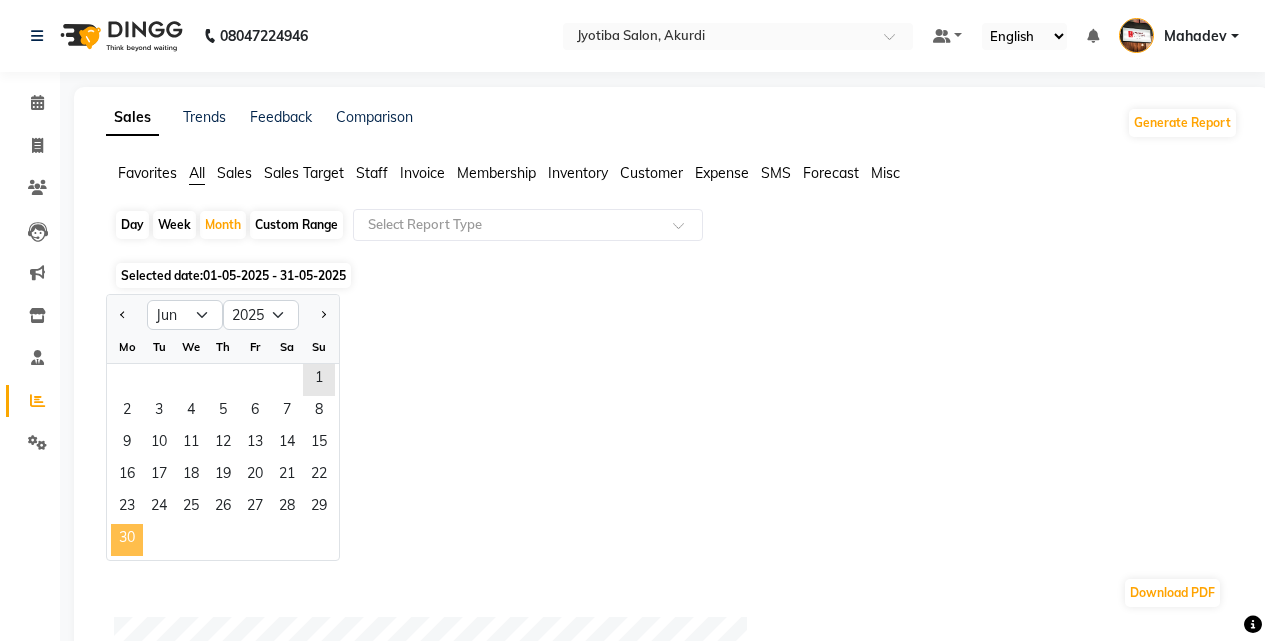 click on "30" 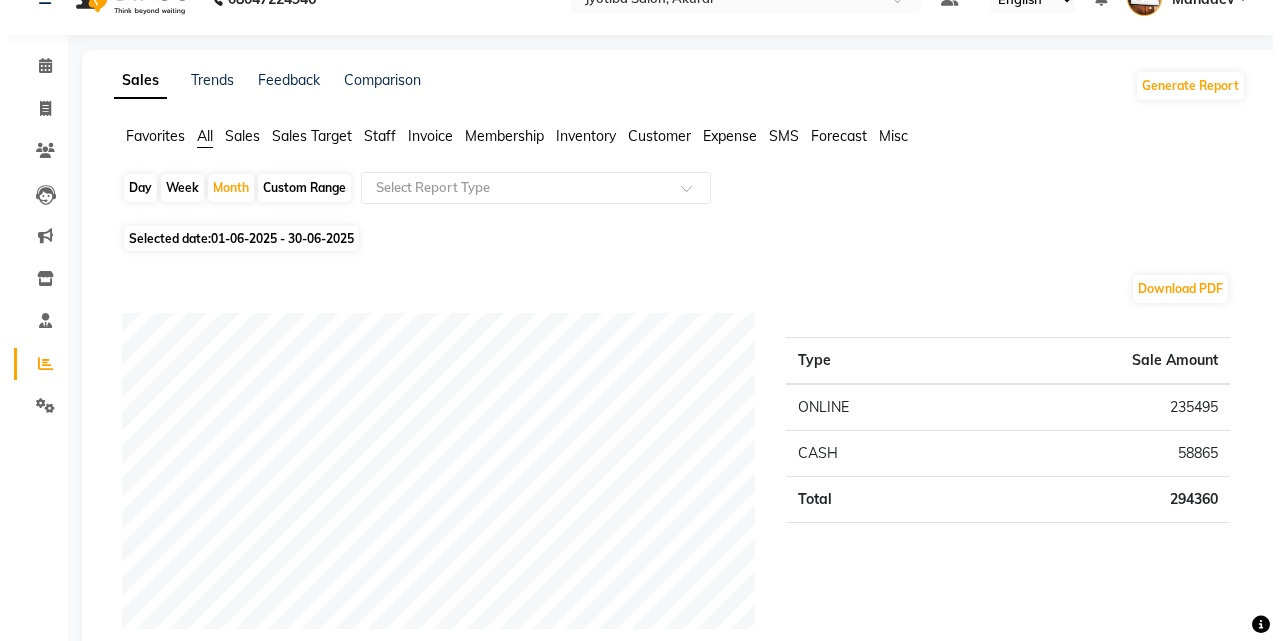 scroll, scrollTop: 0, scrollLeft: 0, axis: both 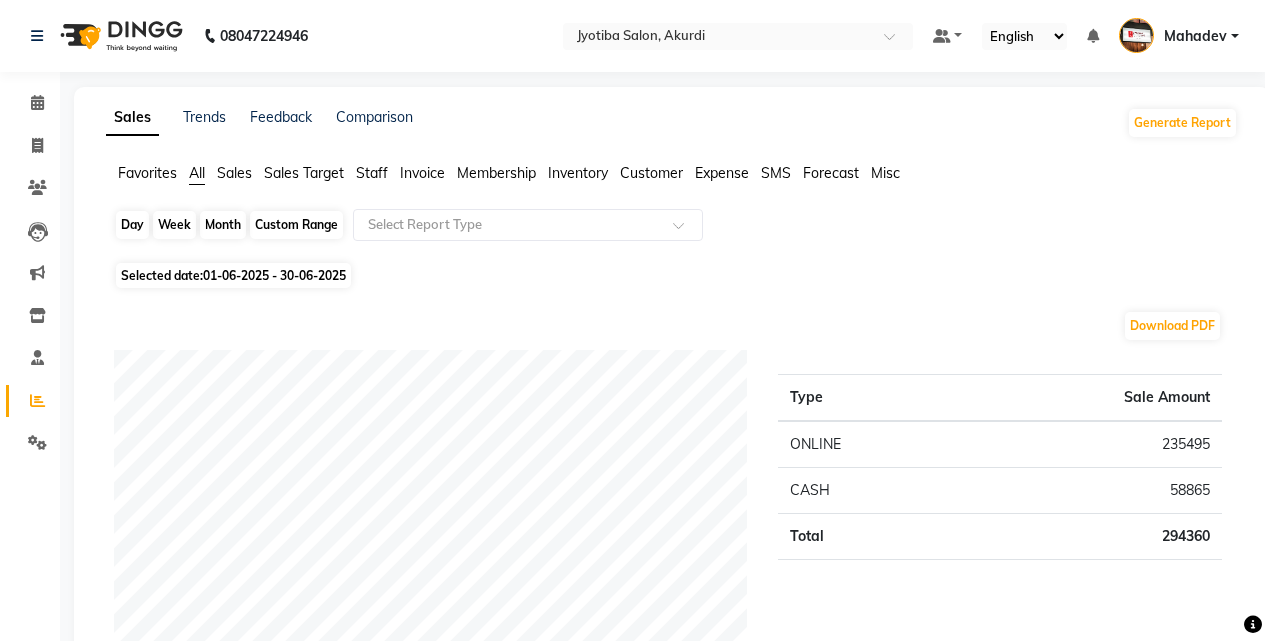 click on "Month" 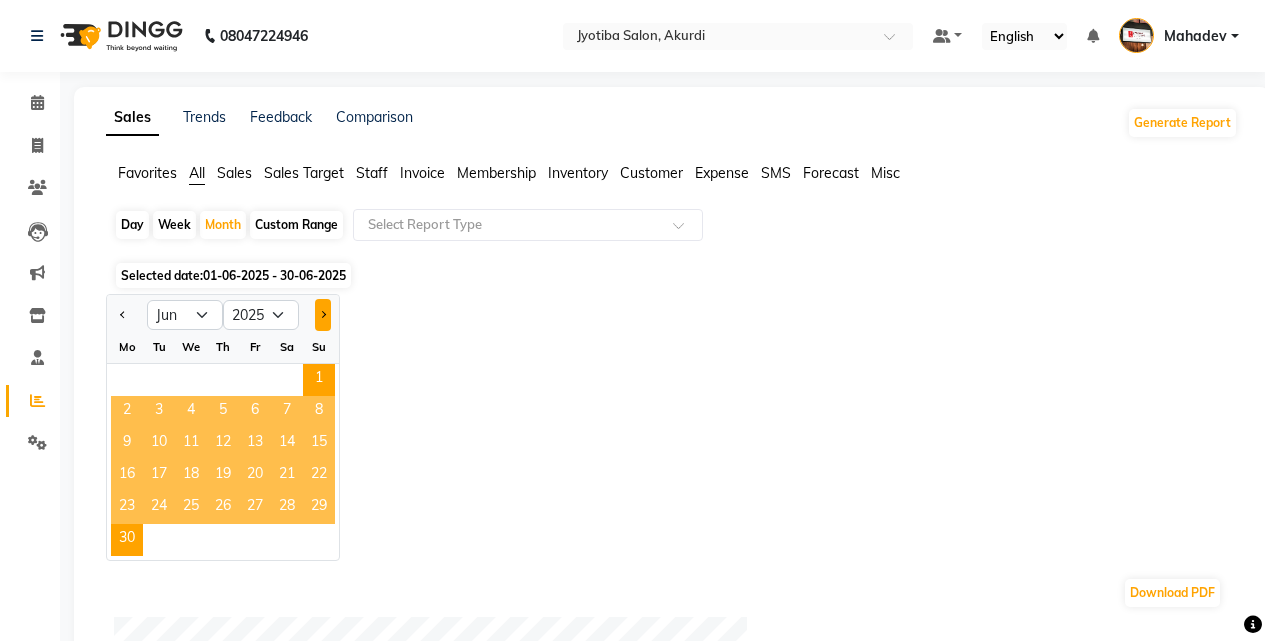 click 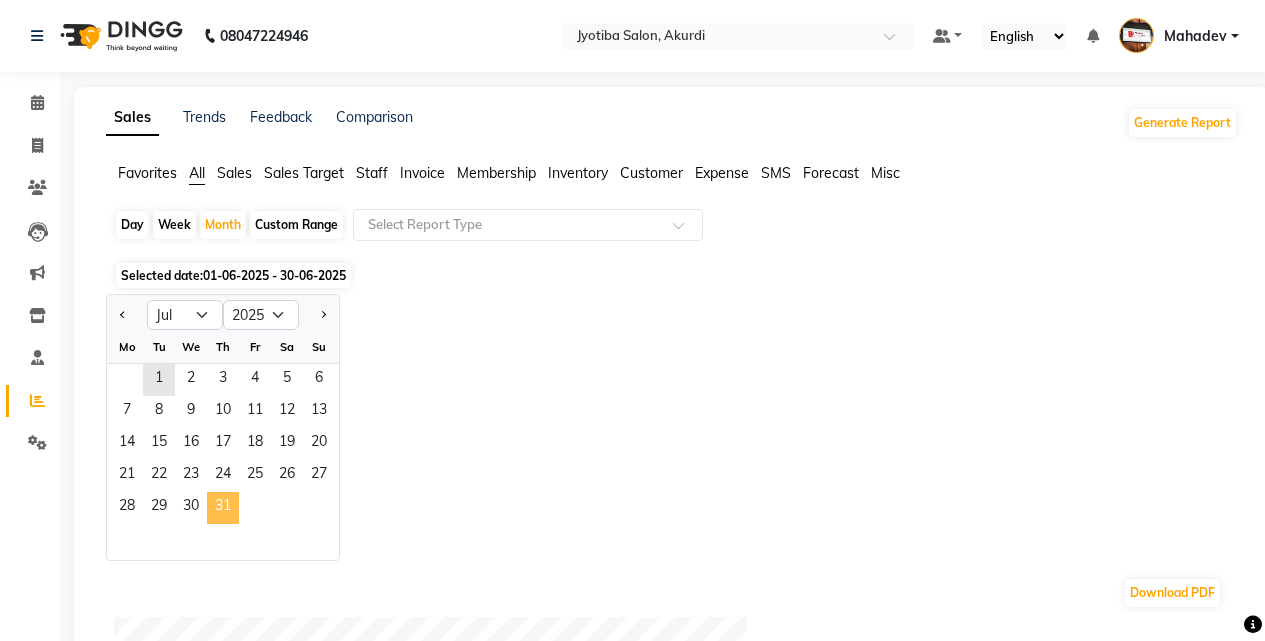 click on "31" 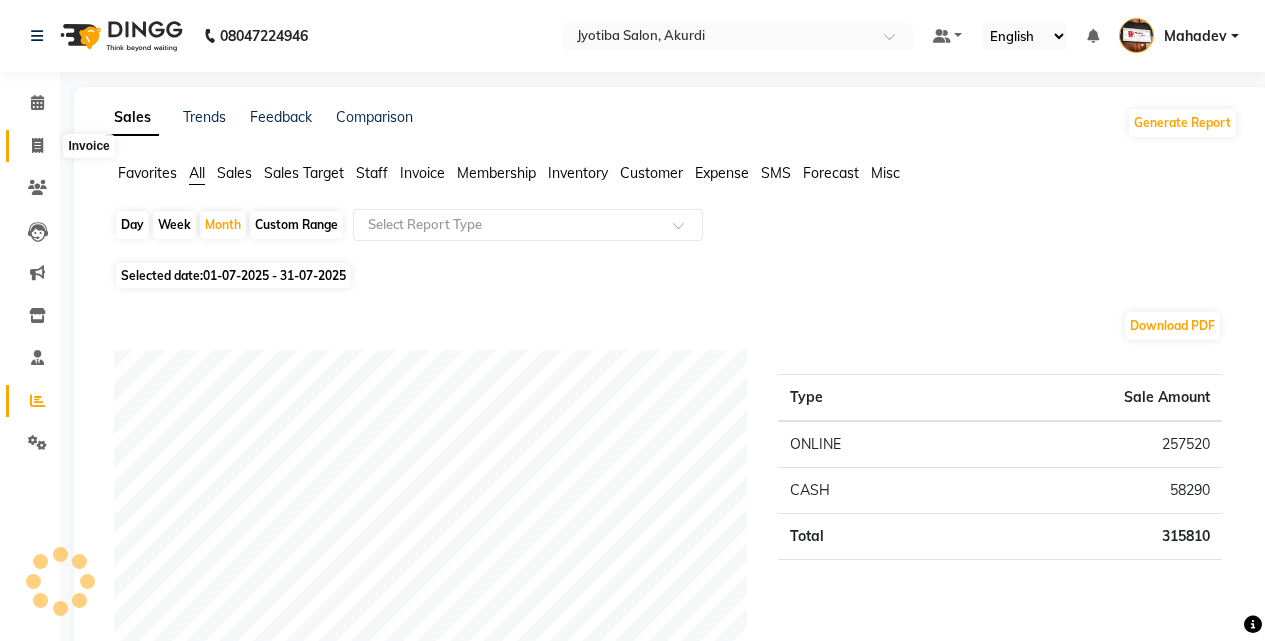 click 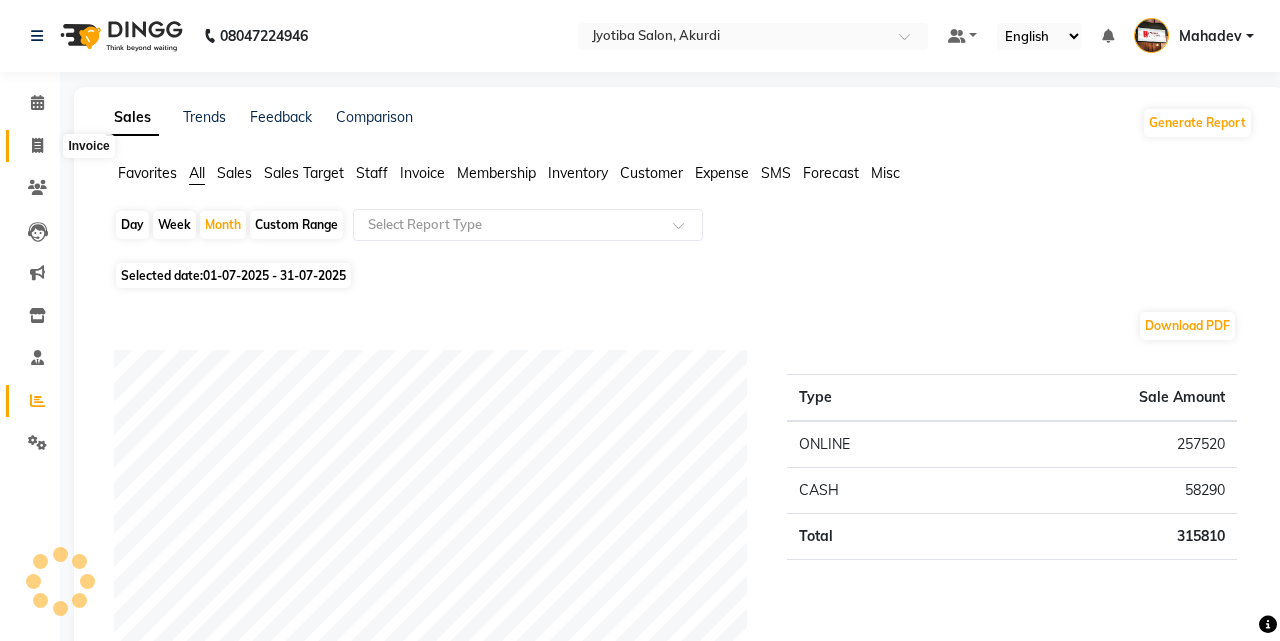 select on "557" 